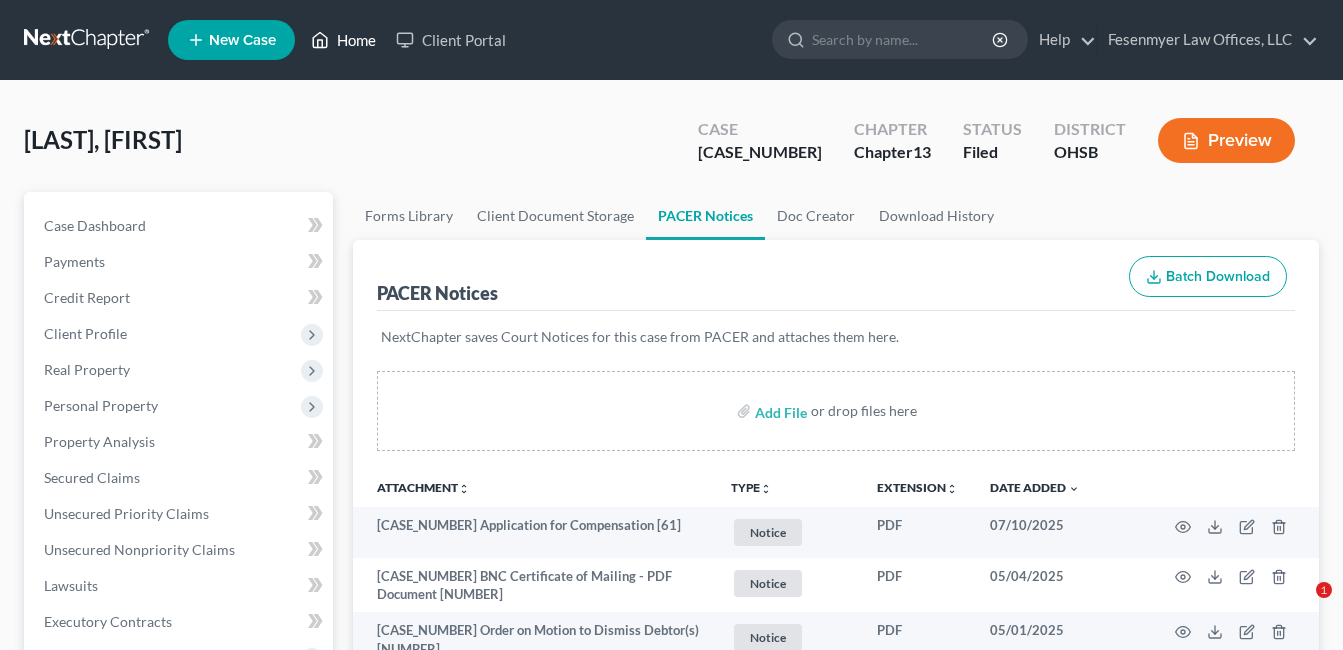 click on "Home" at bounding box center (343, 40) 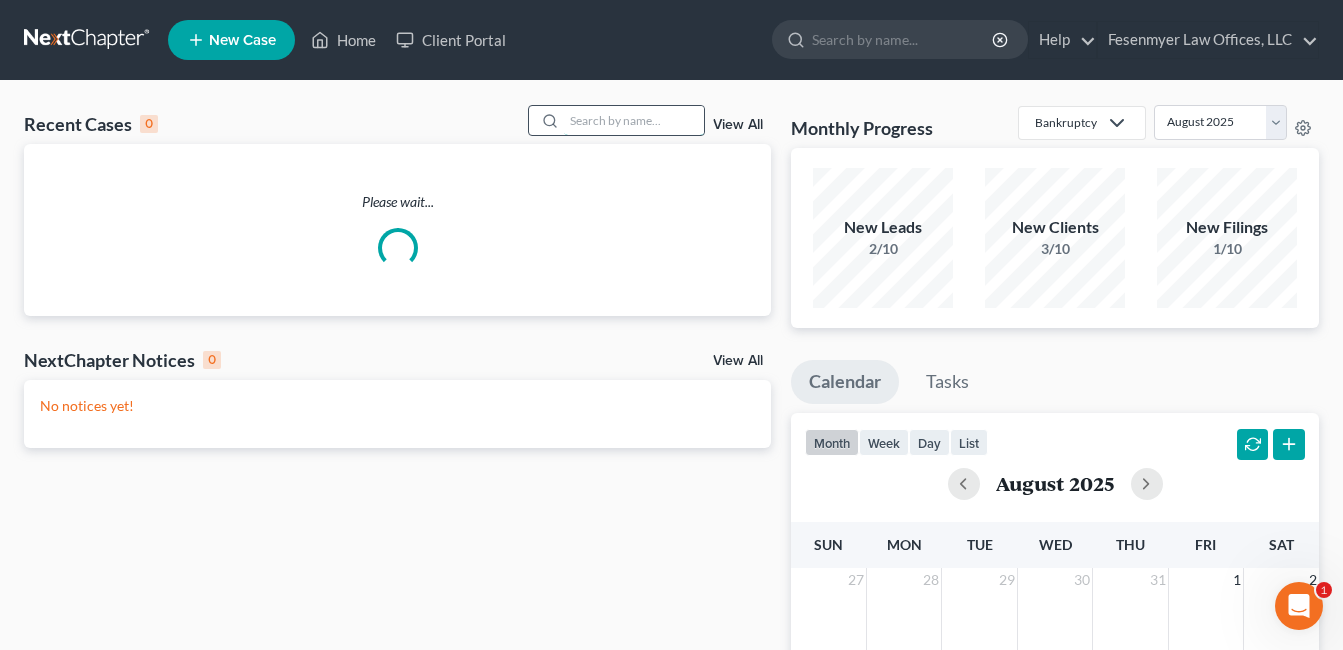scroll, scrollTop: 0, scrollLeft: 0, axis: both 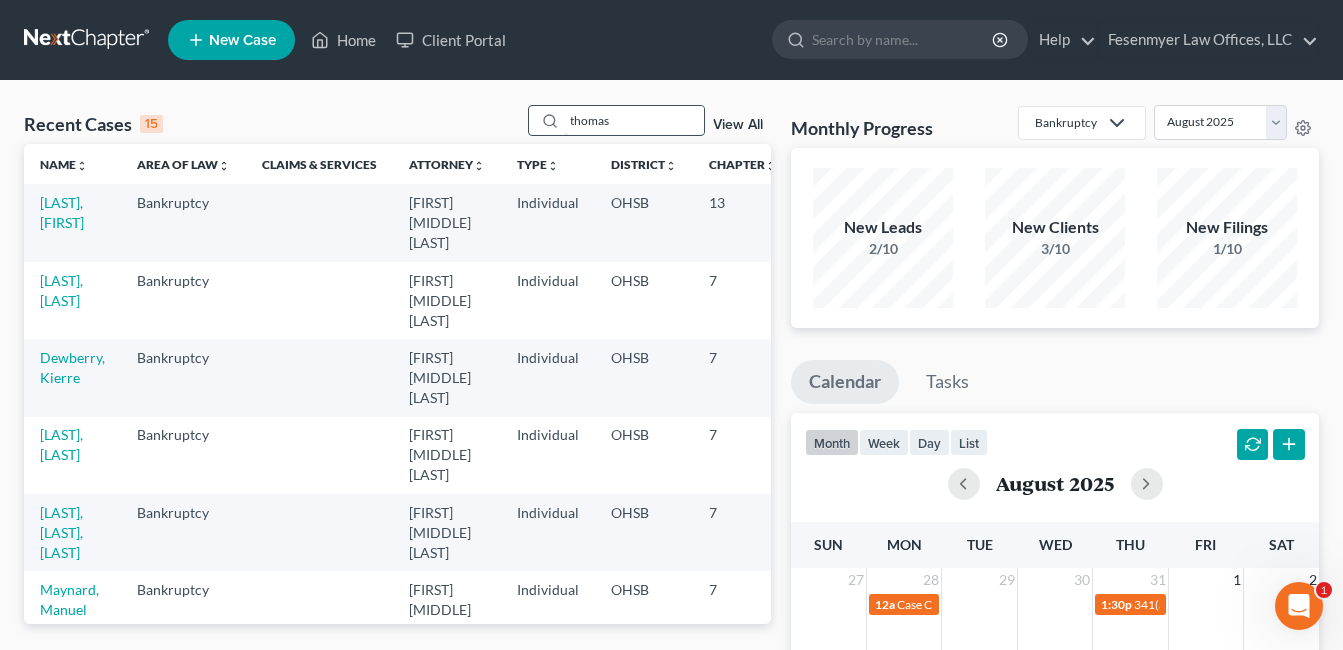 type on "thomas" 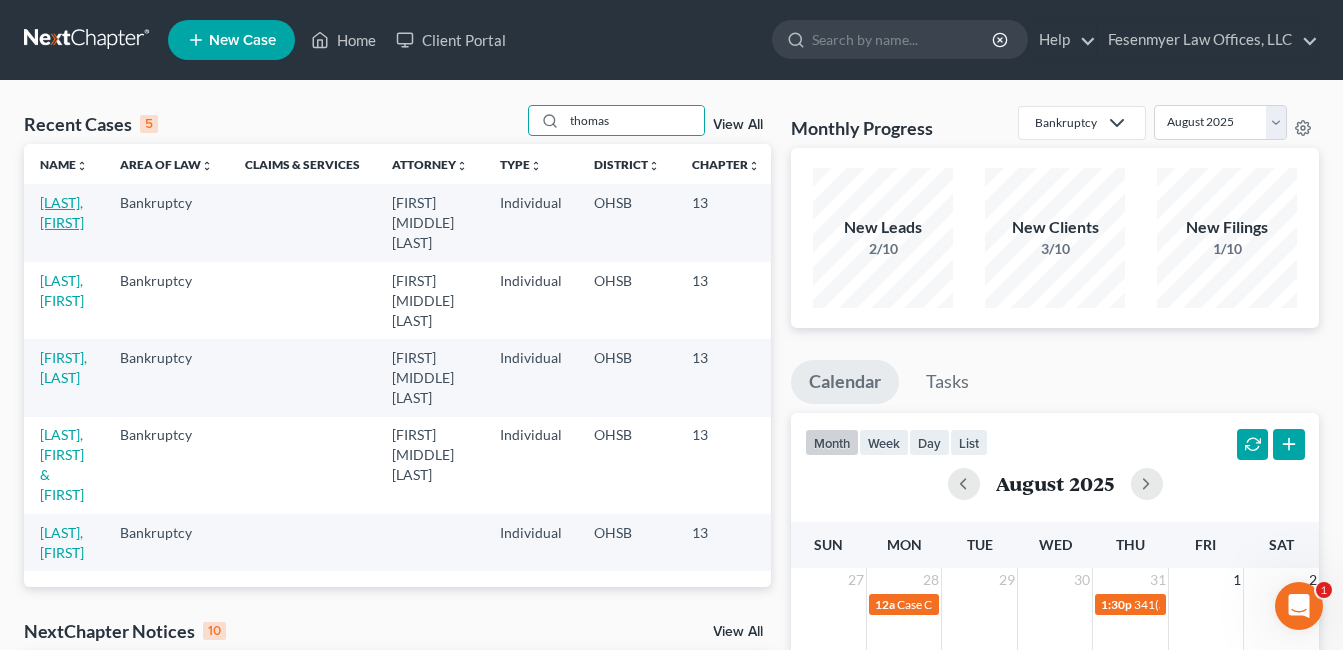click on "[LAST], [FIRST]" at bounding box center [62, 212] 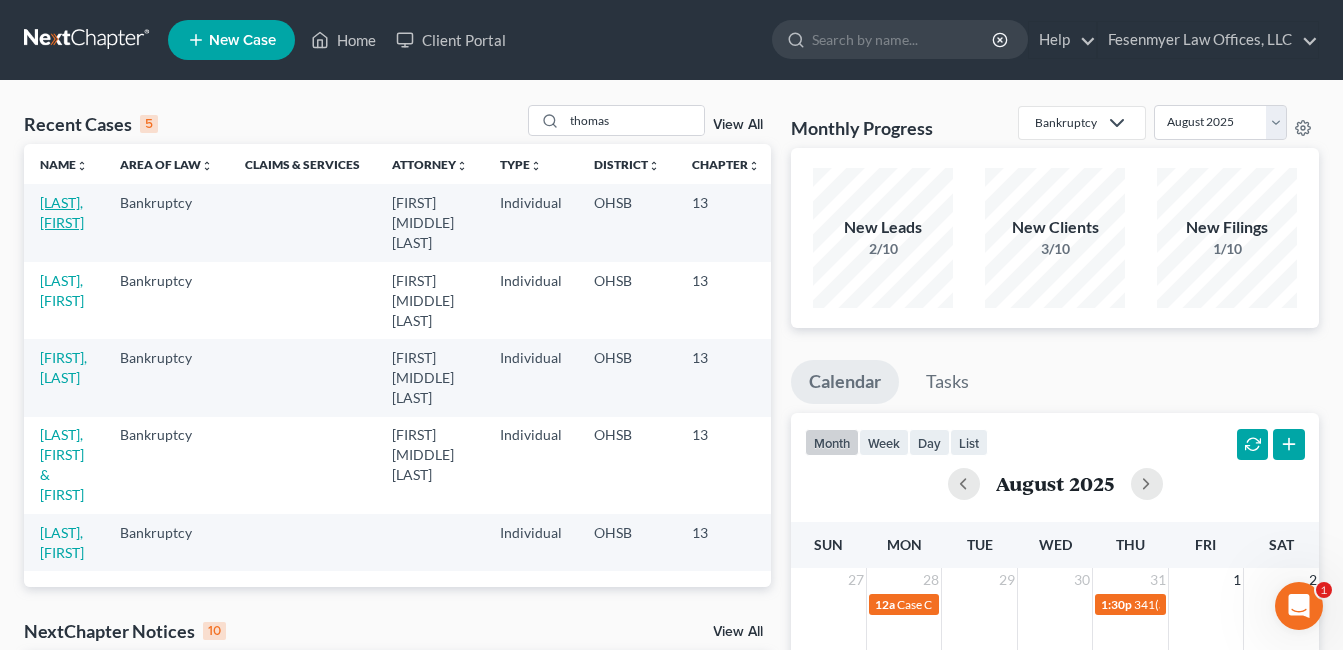 select on "4" 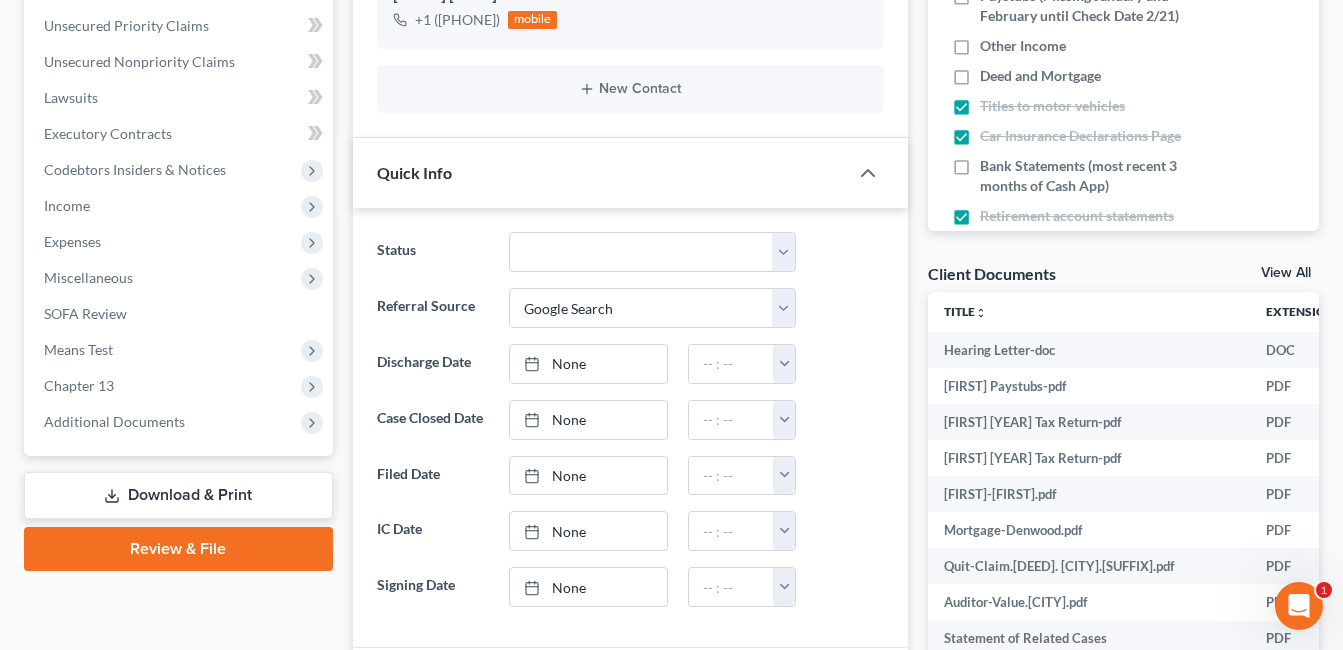 scroll, scrollTop: 500, scrollLeft: 0, axis: vertical 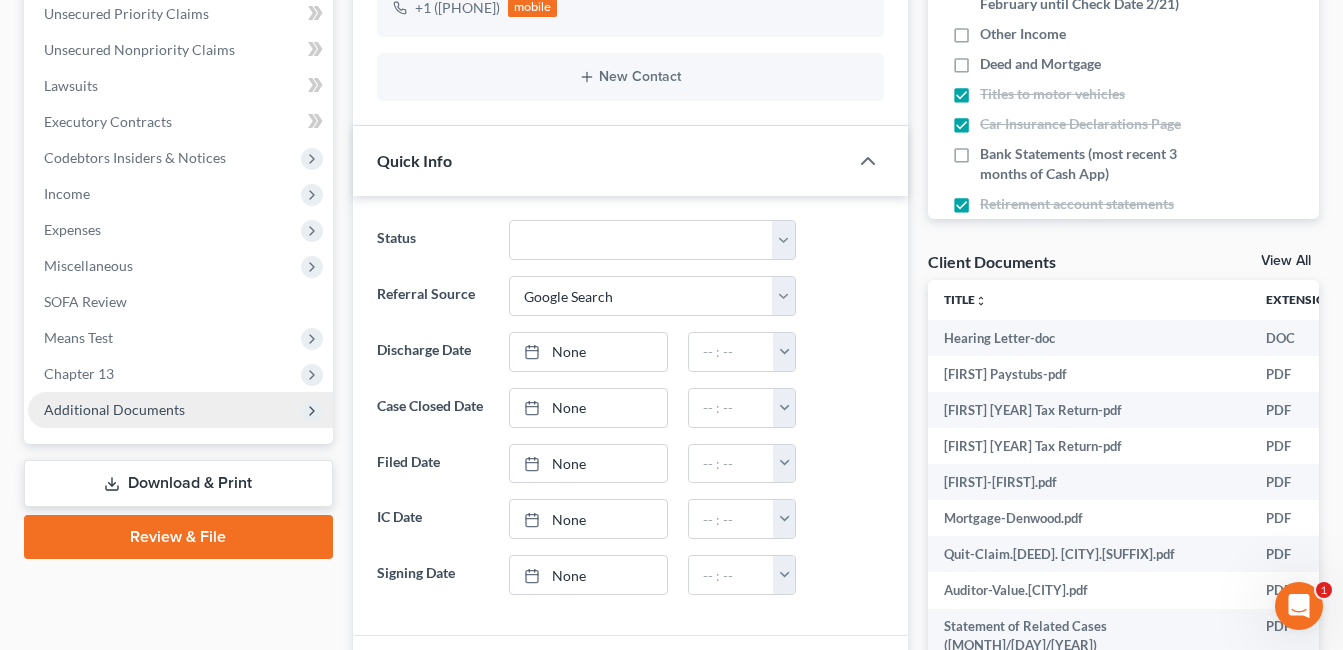 click on "Additional Documents" at bounding box center (114, 409) 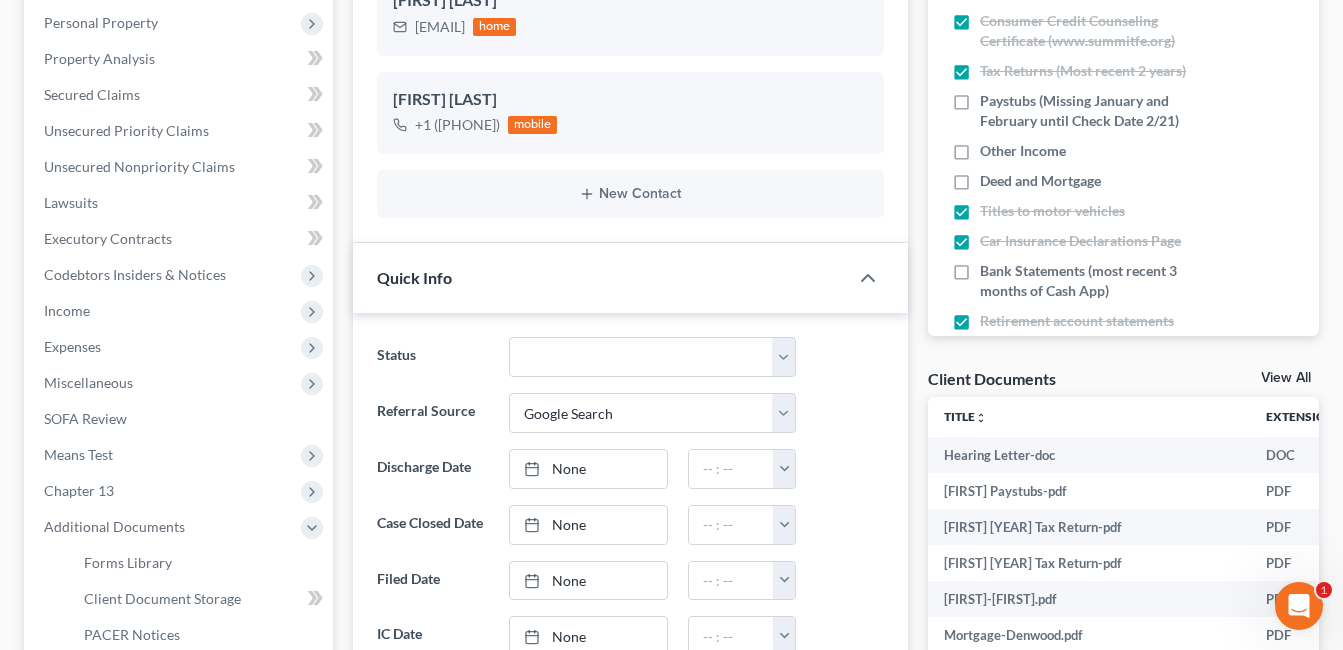 scroll, scrollTop: 700, scrollLeft: 0, axis: vertical 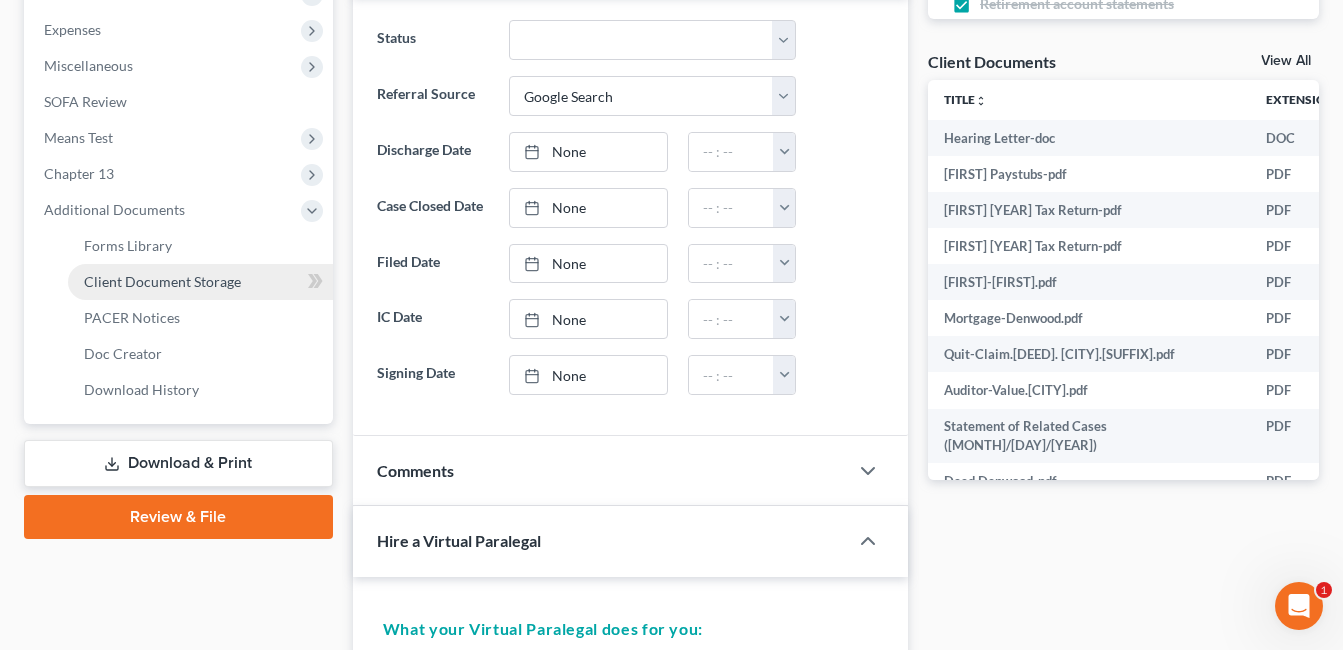 click on "Client Document Storage" at bounding box center [162, 281] 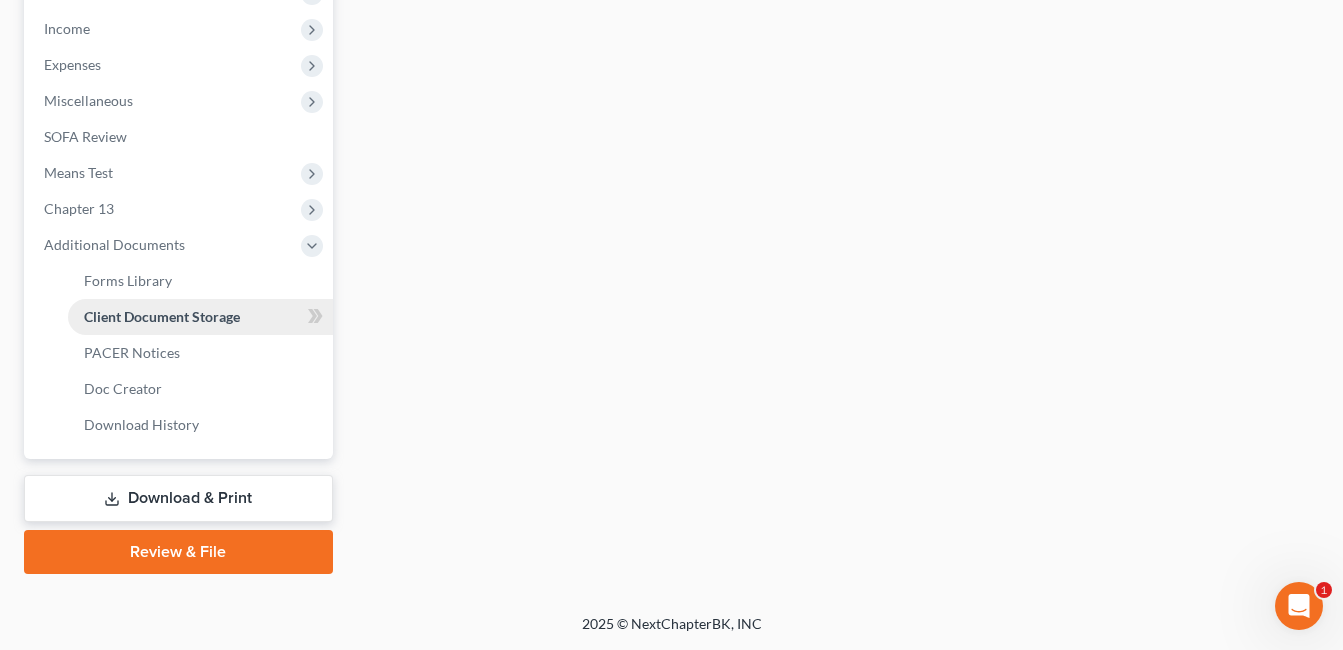 scroll, scrollTop: 591, scrollLeft: 0, axis: vertical 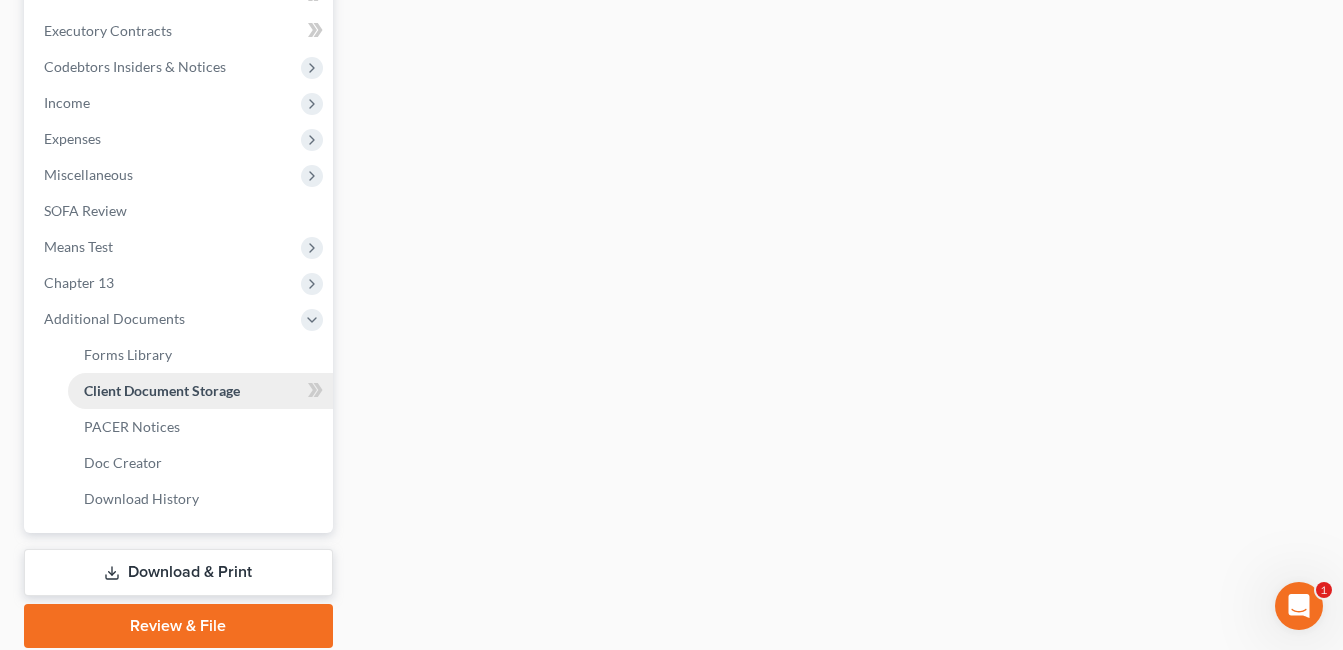 select on "7" 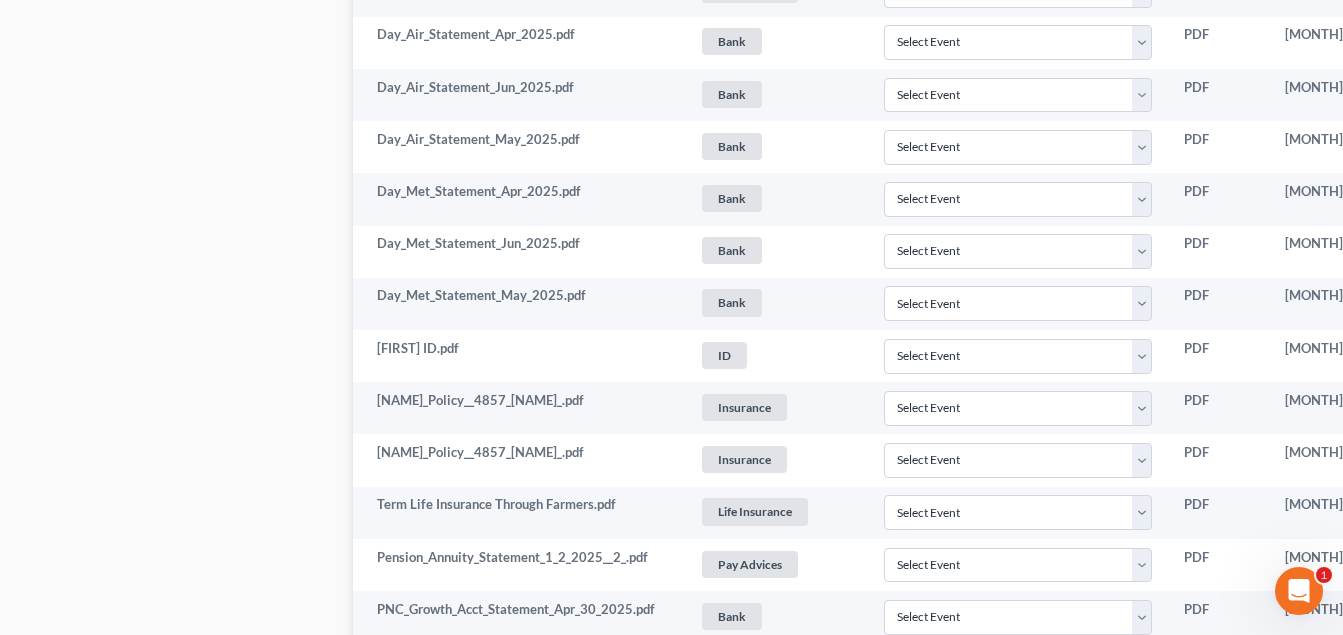 scroll, scrollTop: 700, scrollLeft: 0, axis: vertical 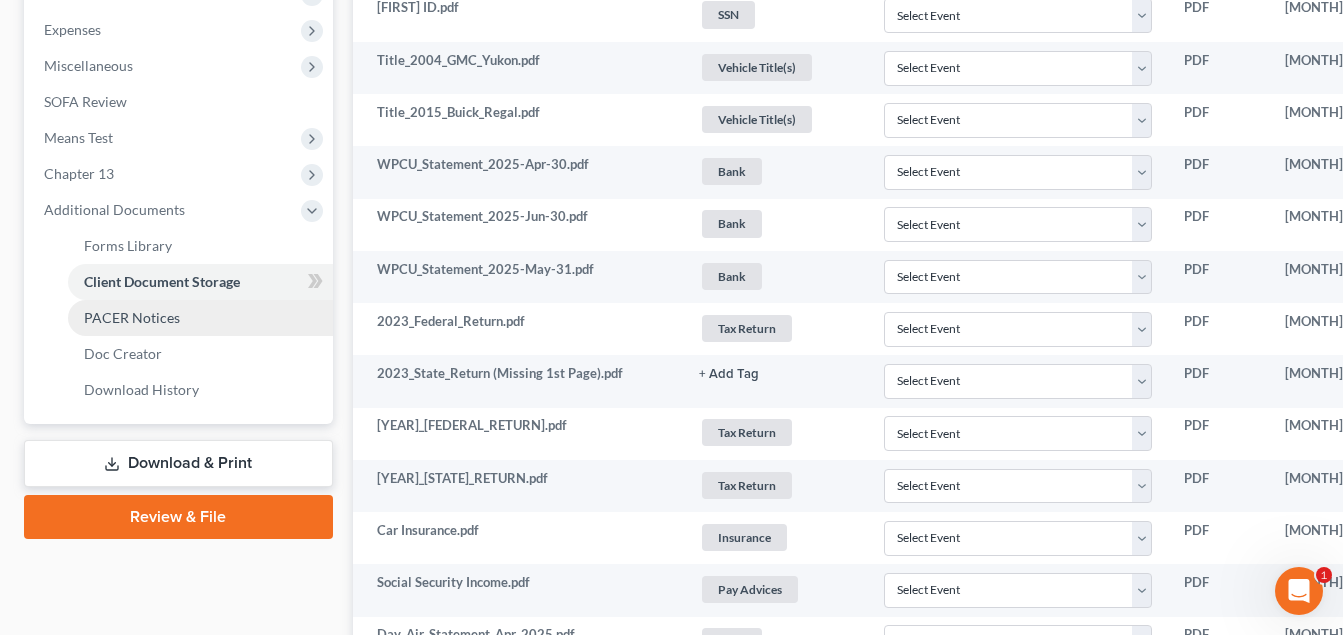 click on "PACER Notices" at bounding box center (200, 318) 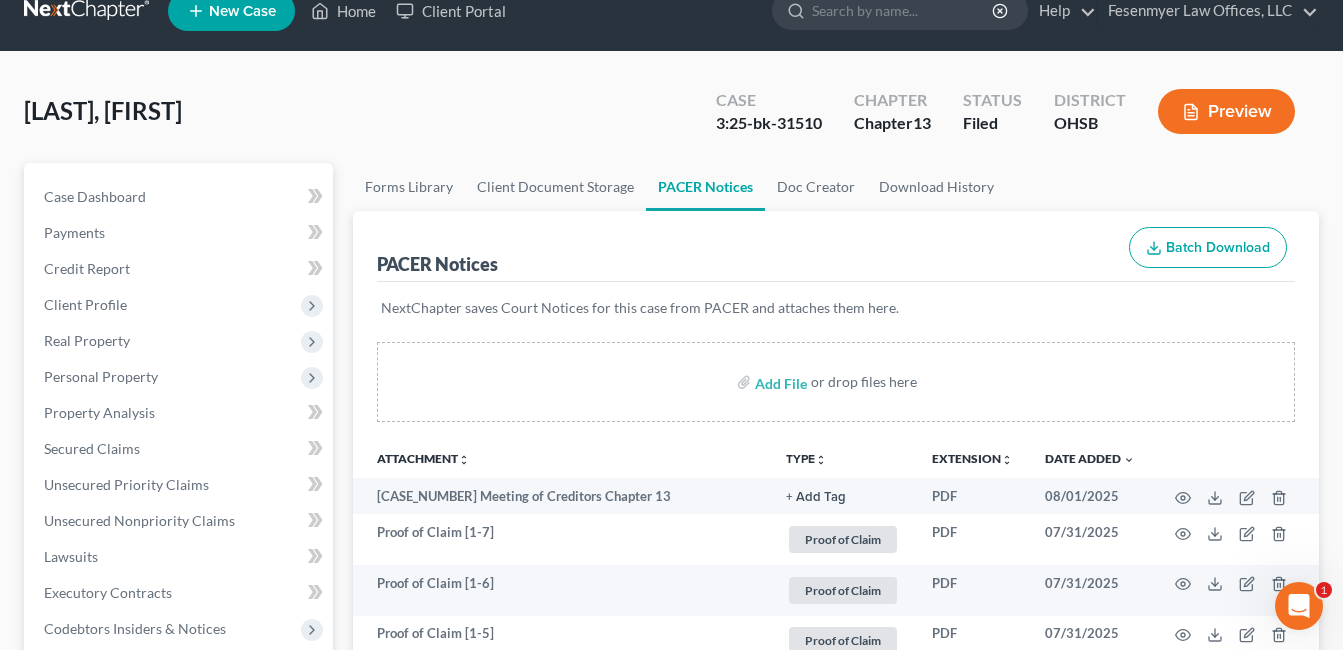 scroll, scrollTop: 0, scrollLeft: 0, axis: both 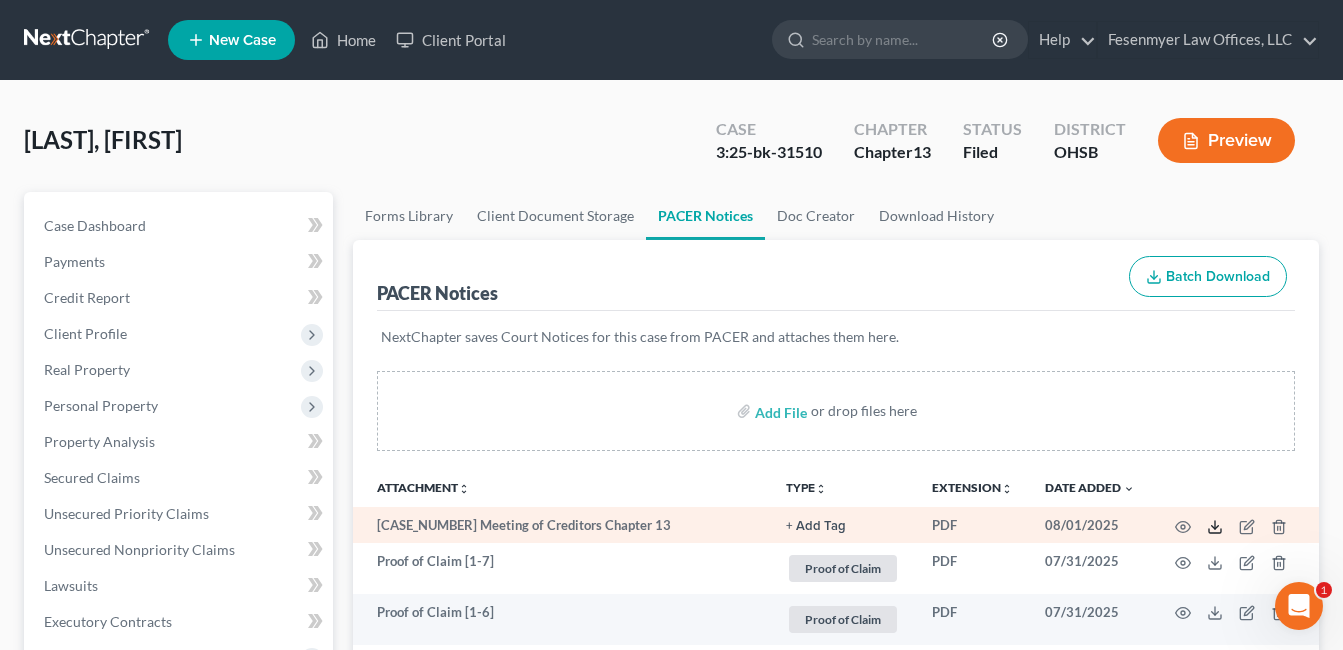click 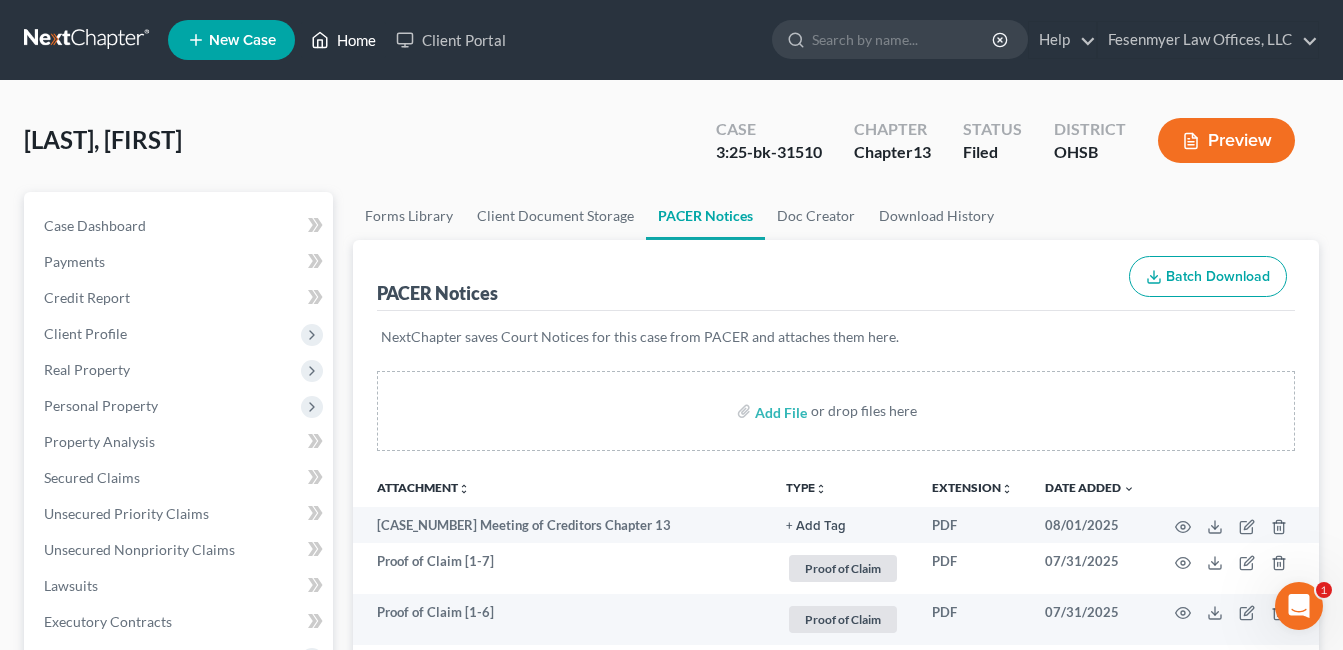 click on "Home" at bounding box center [343, 40] 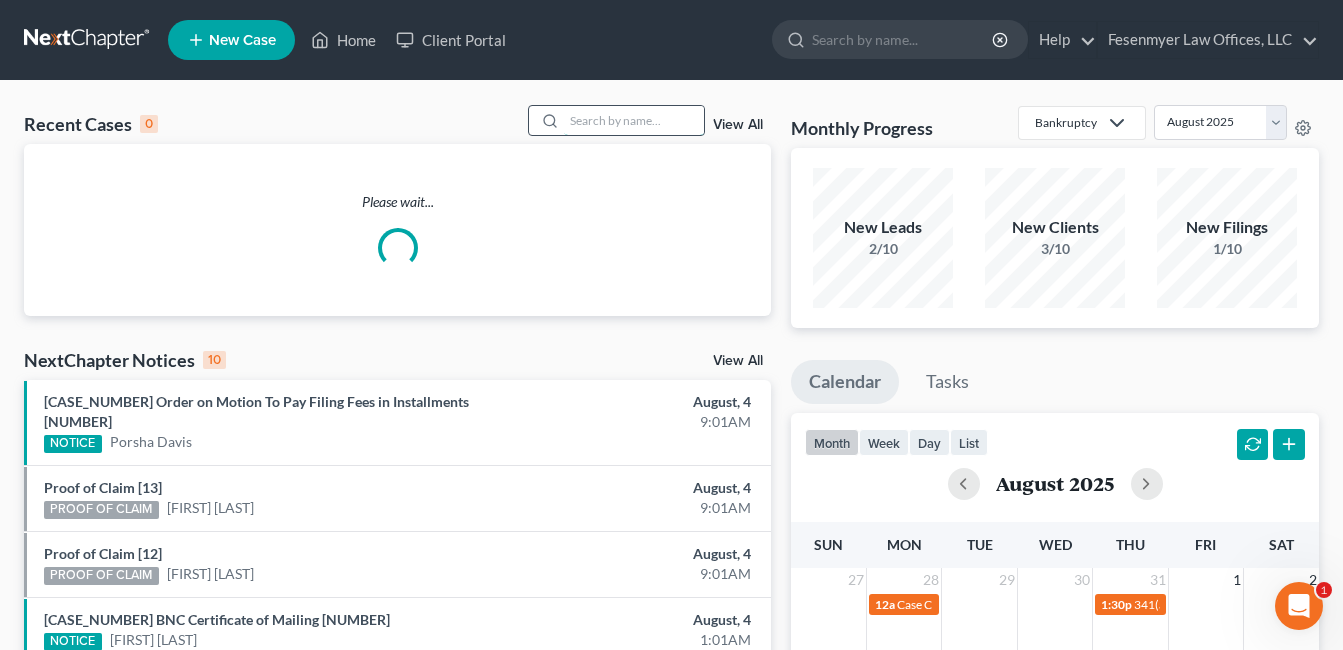 click at bounding box center (634, 120) 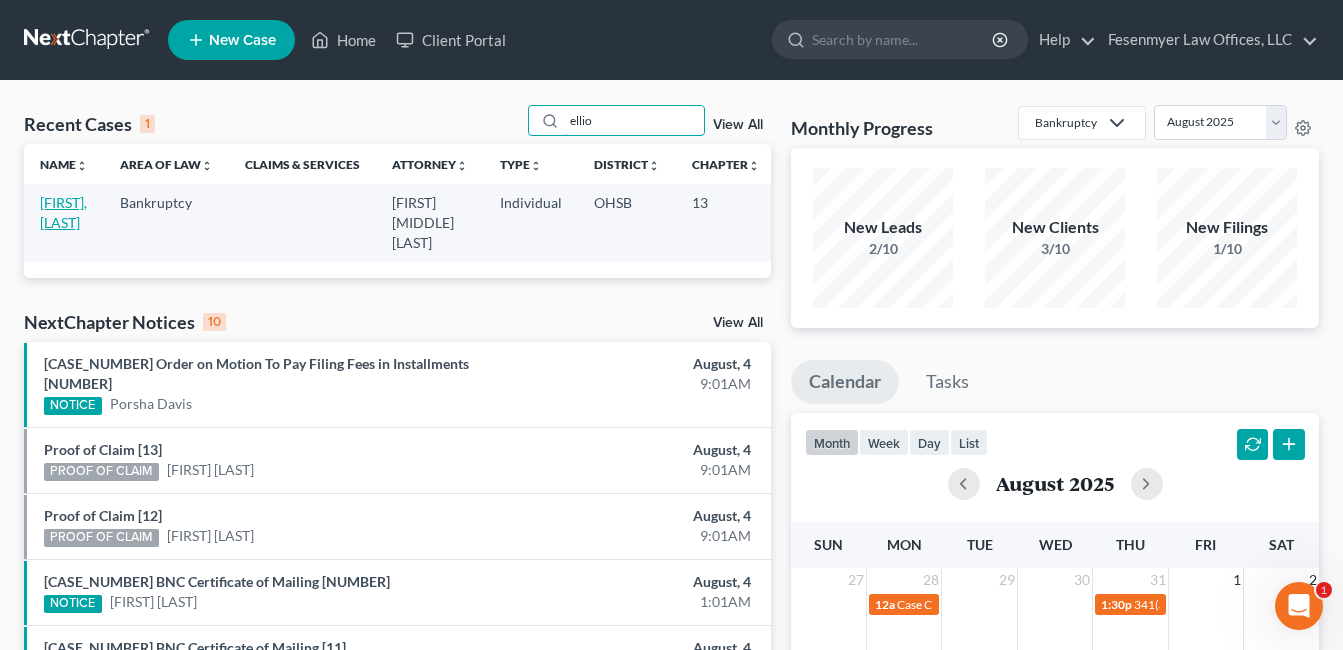 type on "ellio" 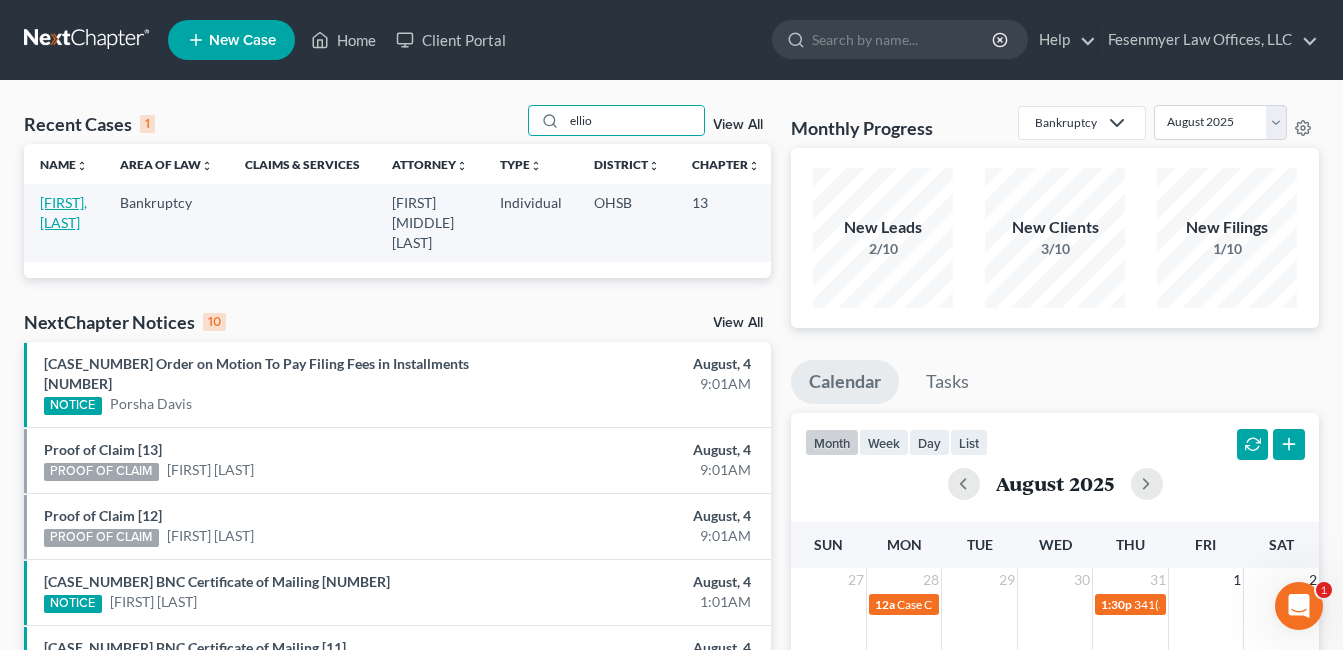 click on "[FIRST], [LAST]" at bounding box center (63, 212) 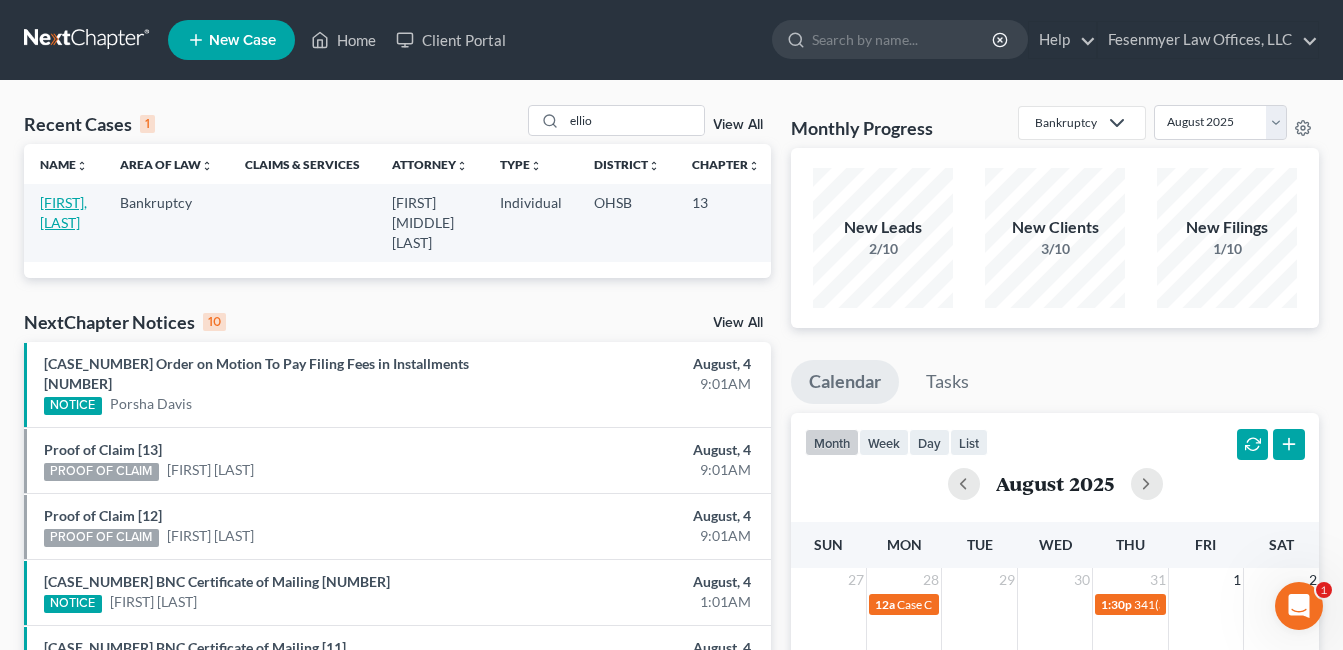 select on "4" 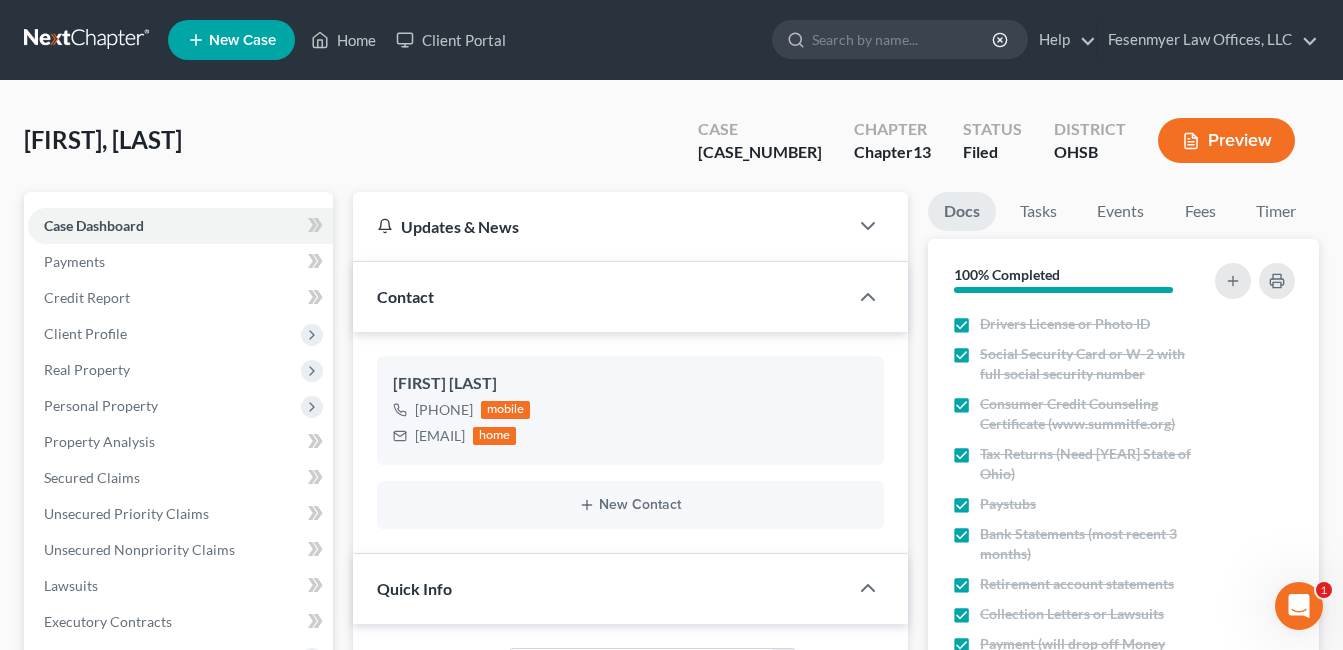scroll, scrollTop: 400, scrollLeft: 0, axis: vertical 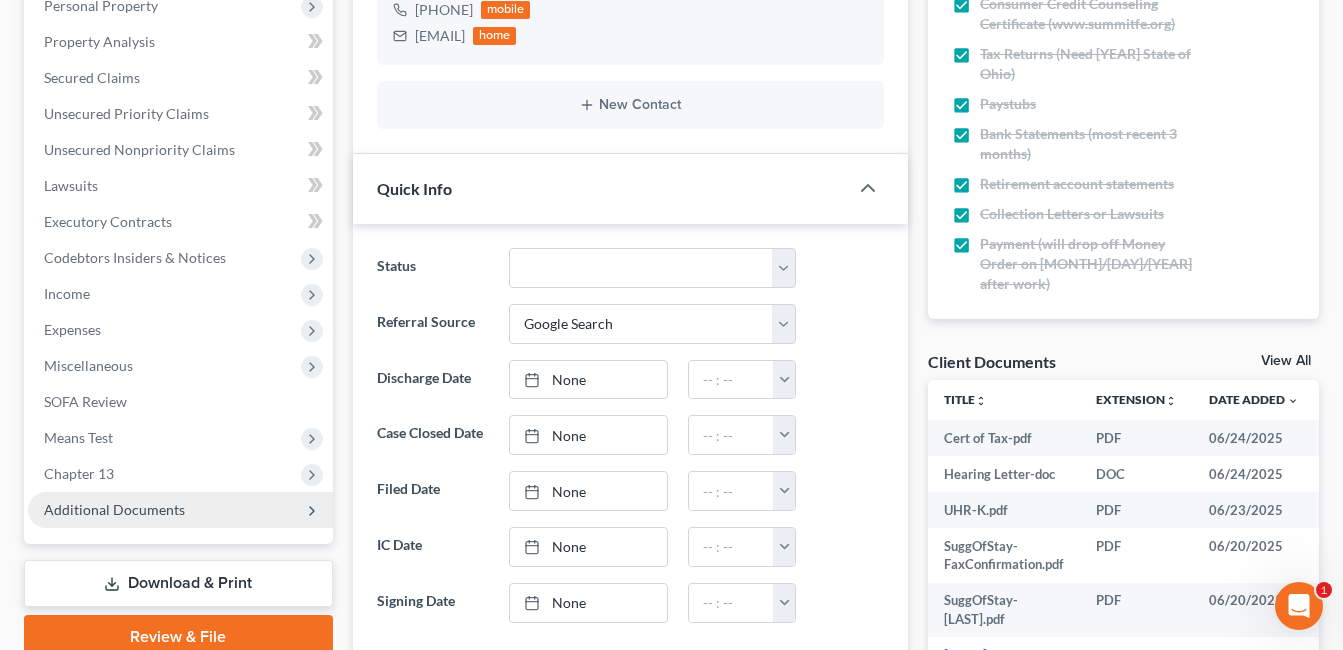 click on "Additional Documents" at bounding box center [114, 509] 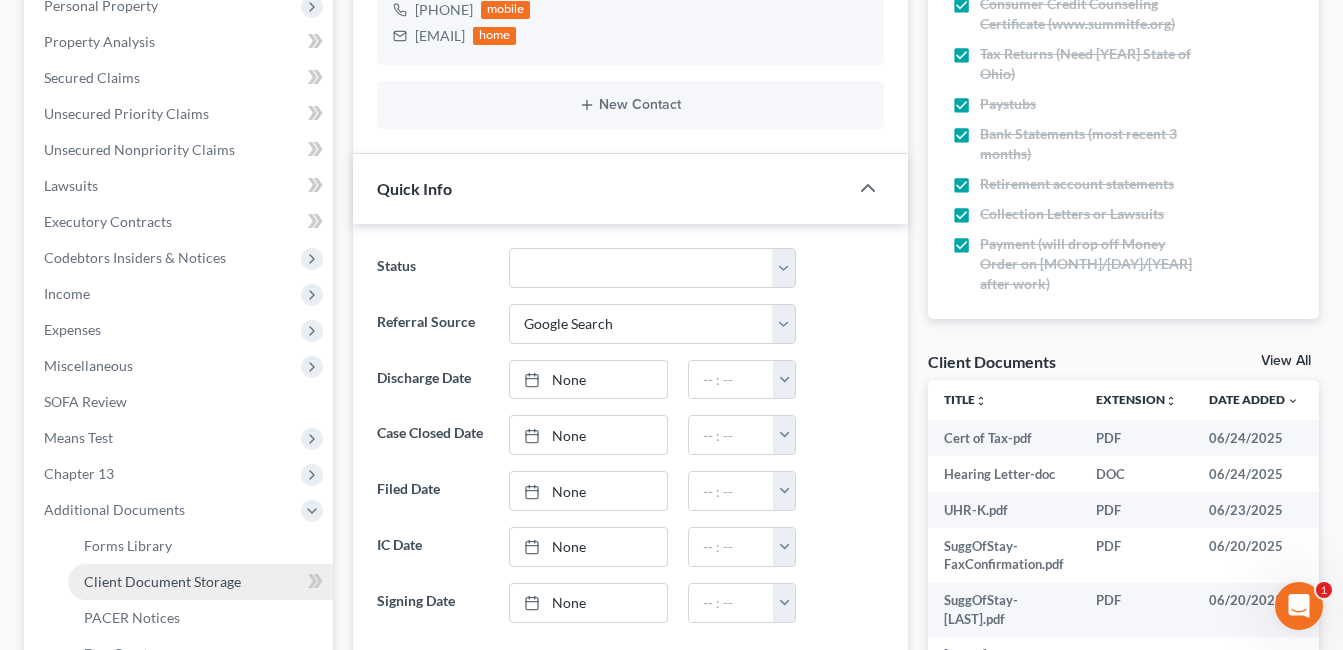 click on "Client Document Storage" at bounding box center (162, 581) 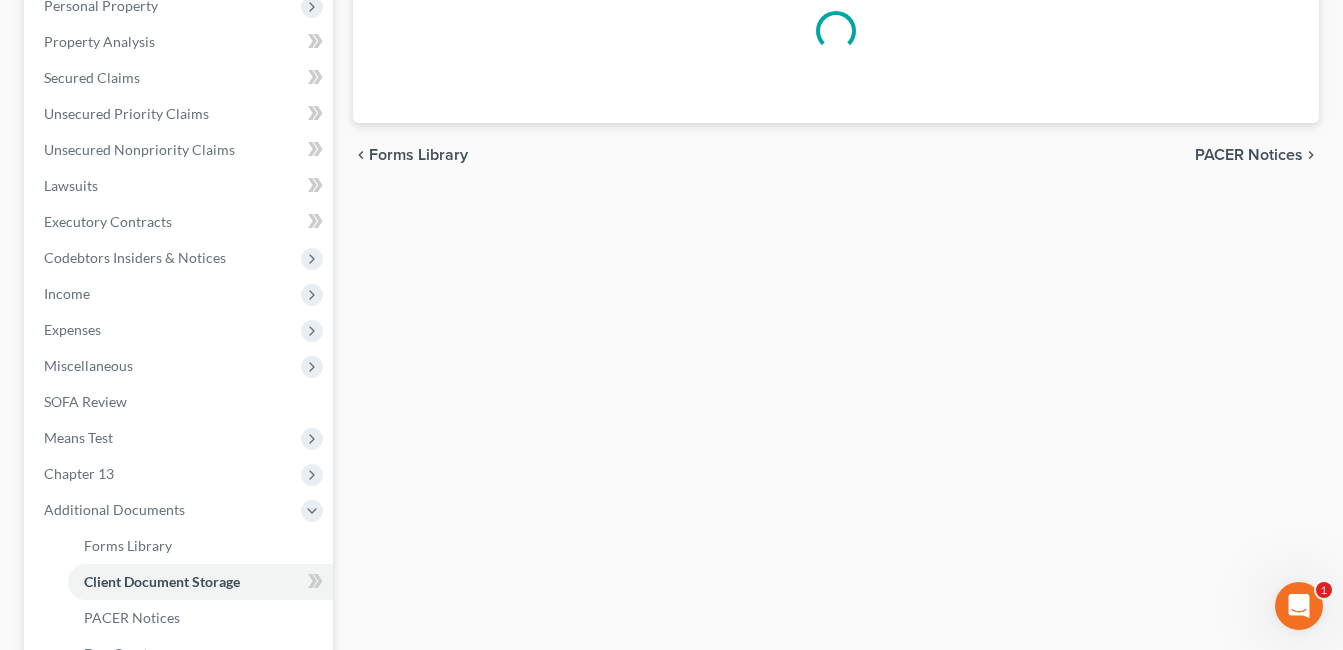 scroll, scrollTop: 398, scrollLeft: 0, axis: vertical 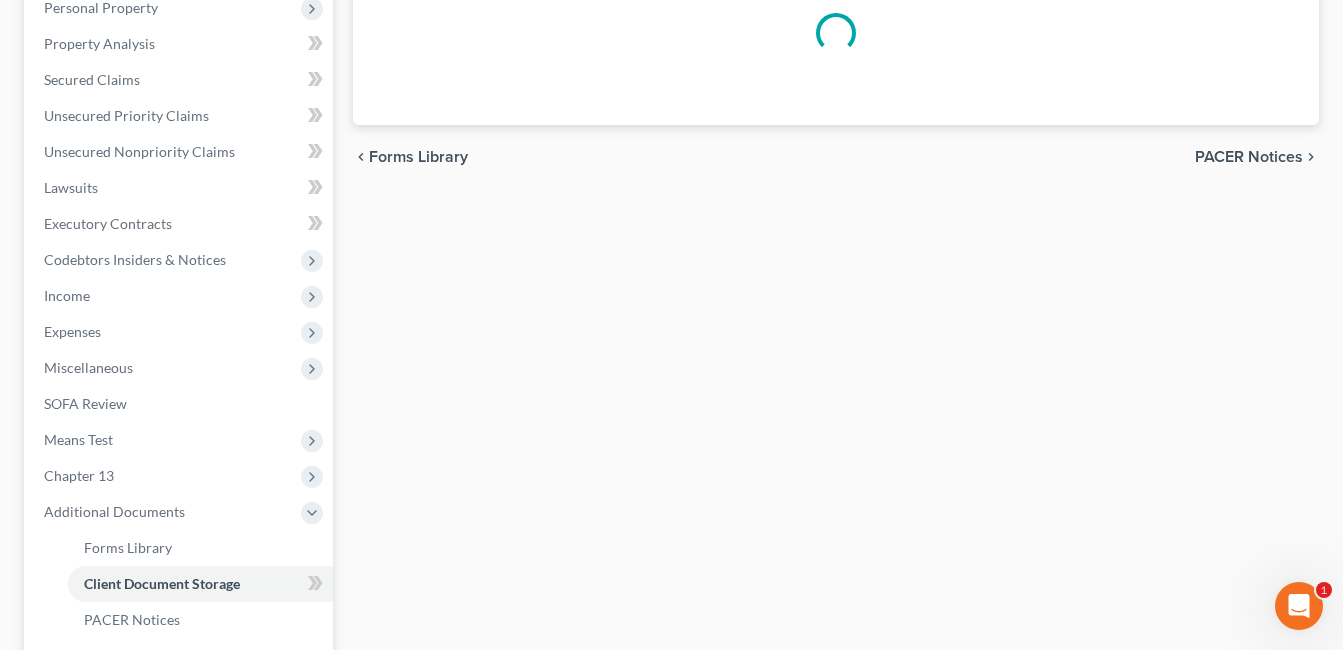 select on "7" 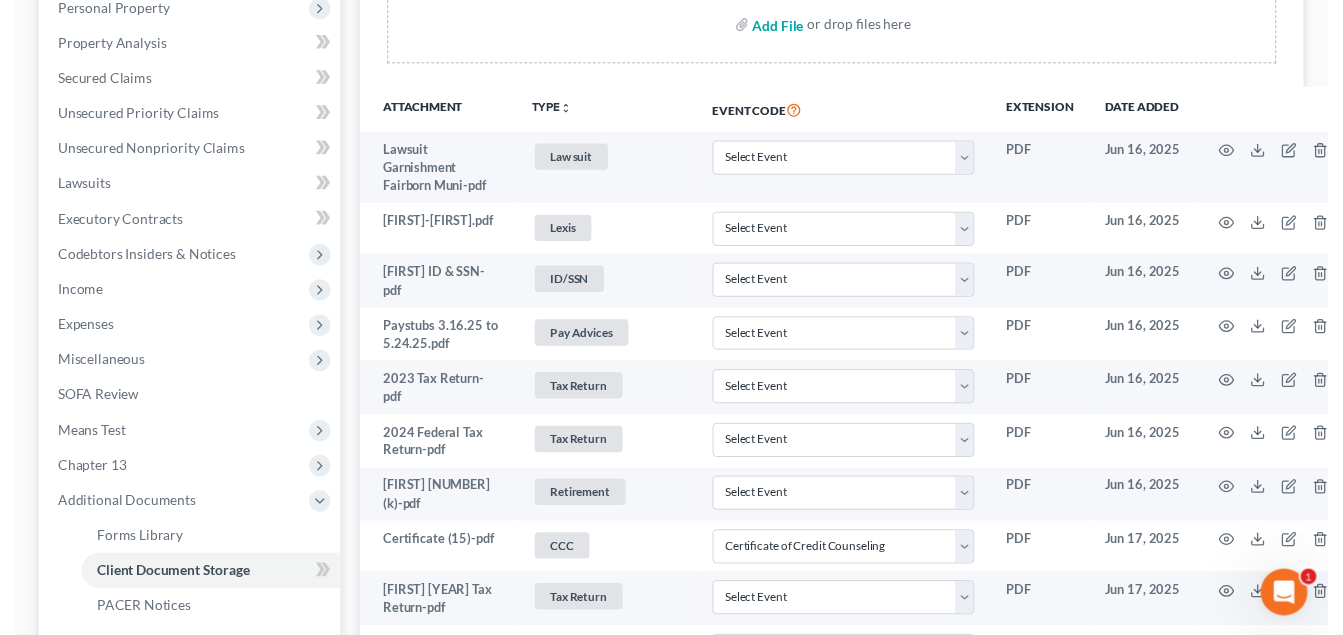 scroll, scrollTop: 0, scrollLeft: 0, axis: both 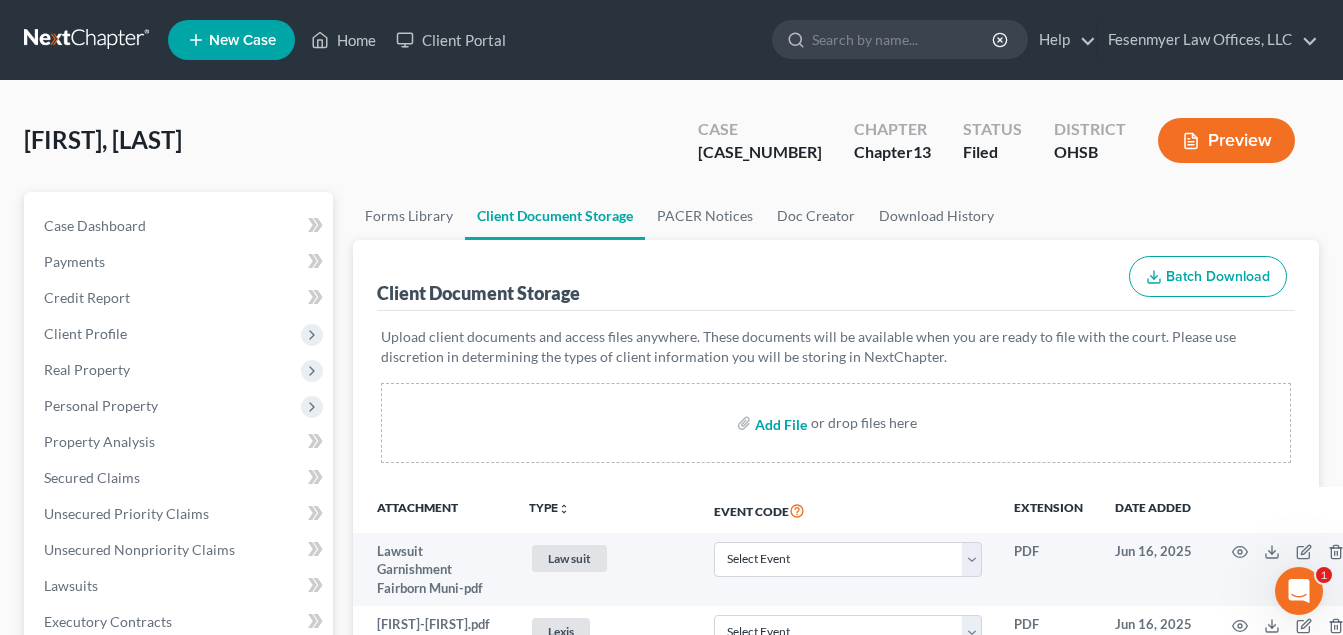 click at bounding box center [779, 423] 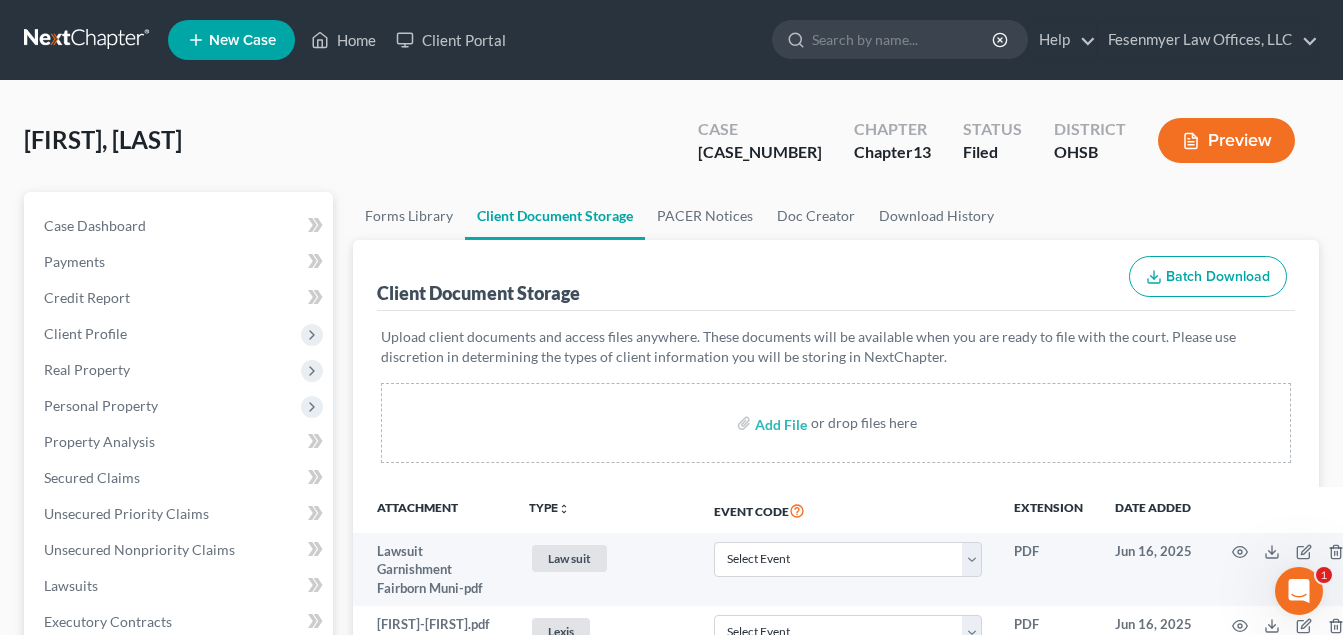 select on "7" 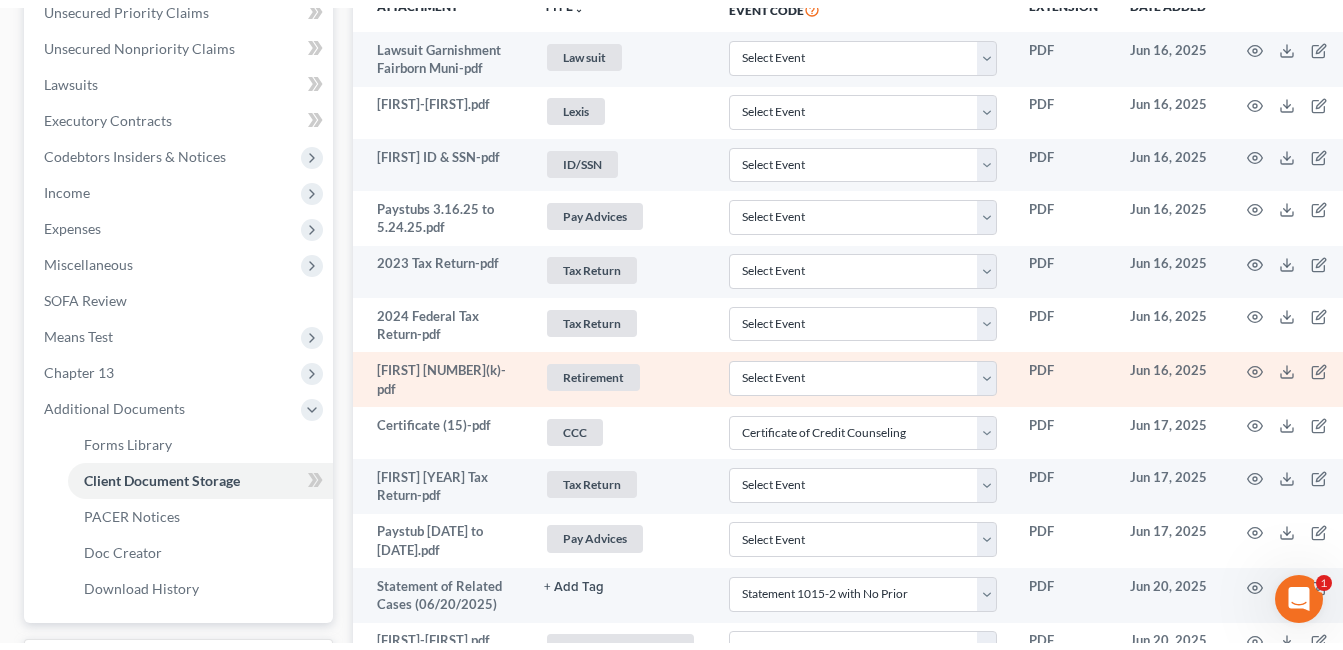 scroll, scrollTop: 0, scrollLeft: 0, axis: both 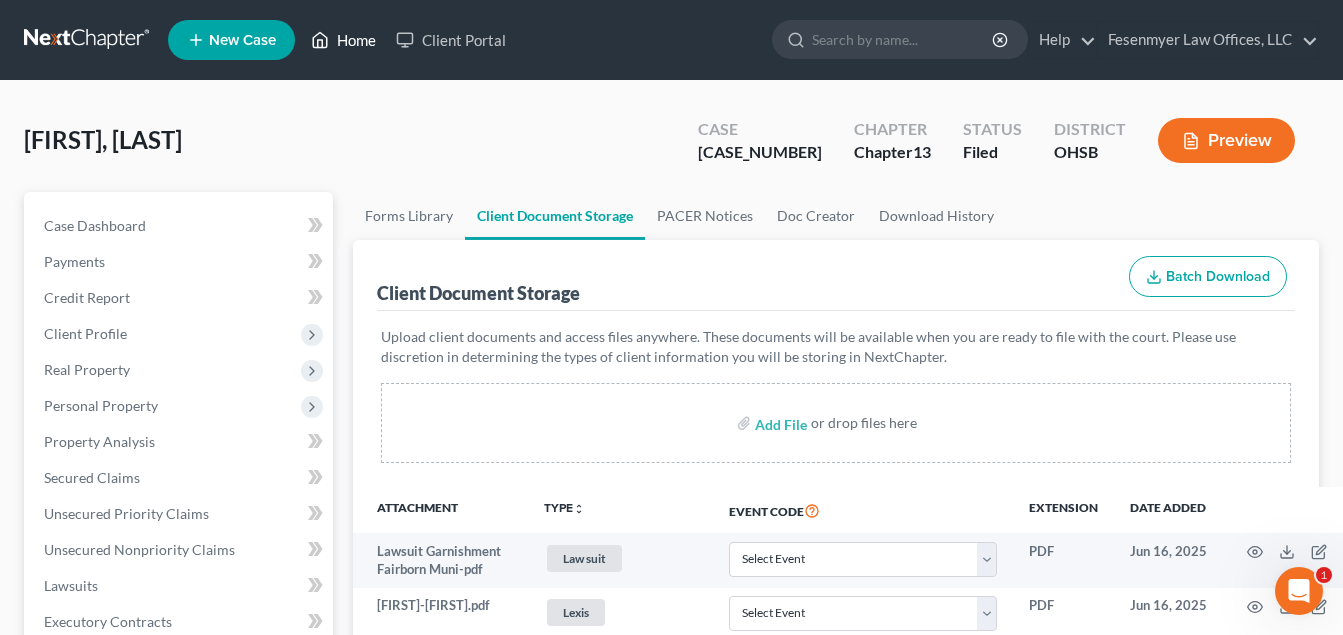 click on "Home" at bounding box center (343, 40) 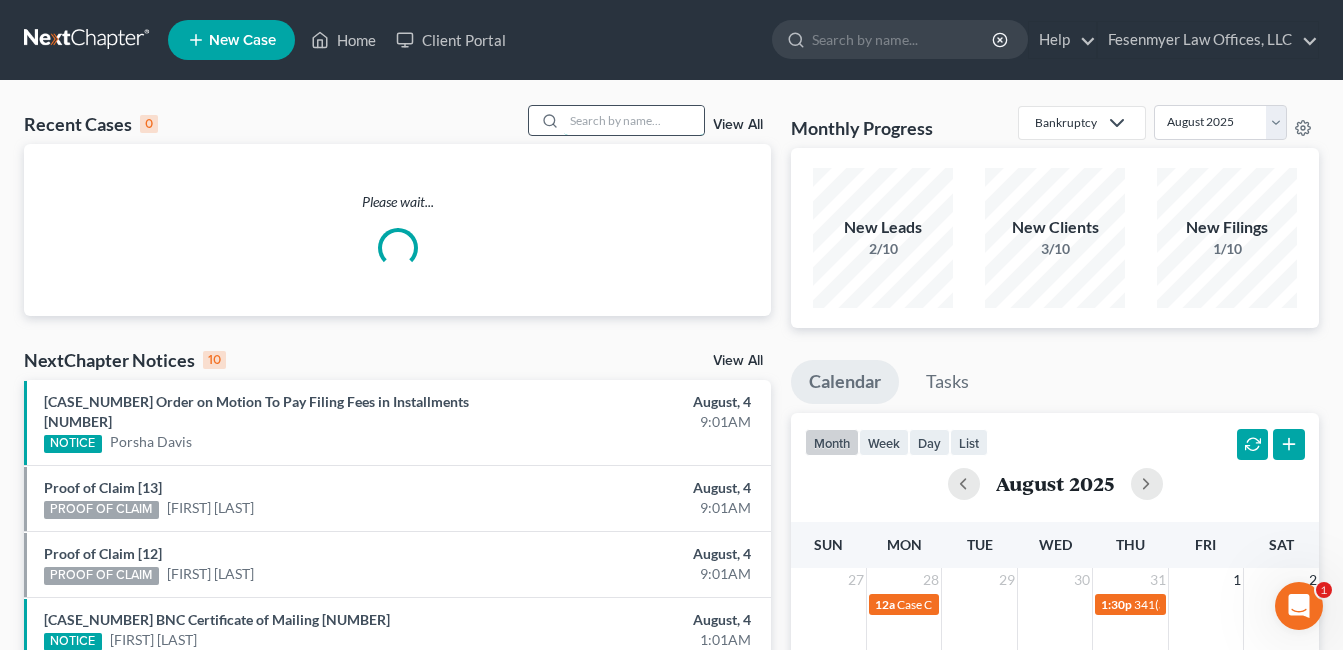 click at bounding box center [634, 120] 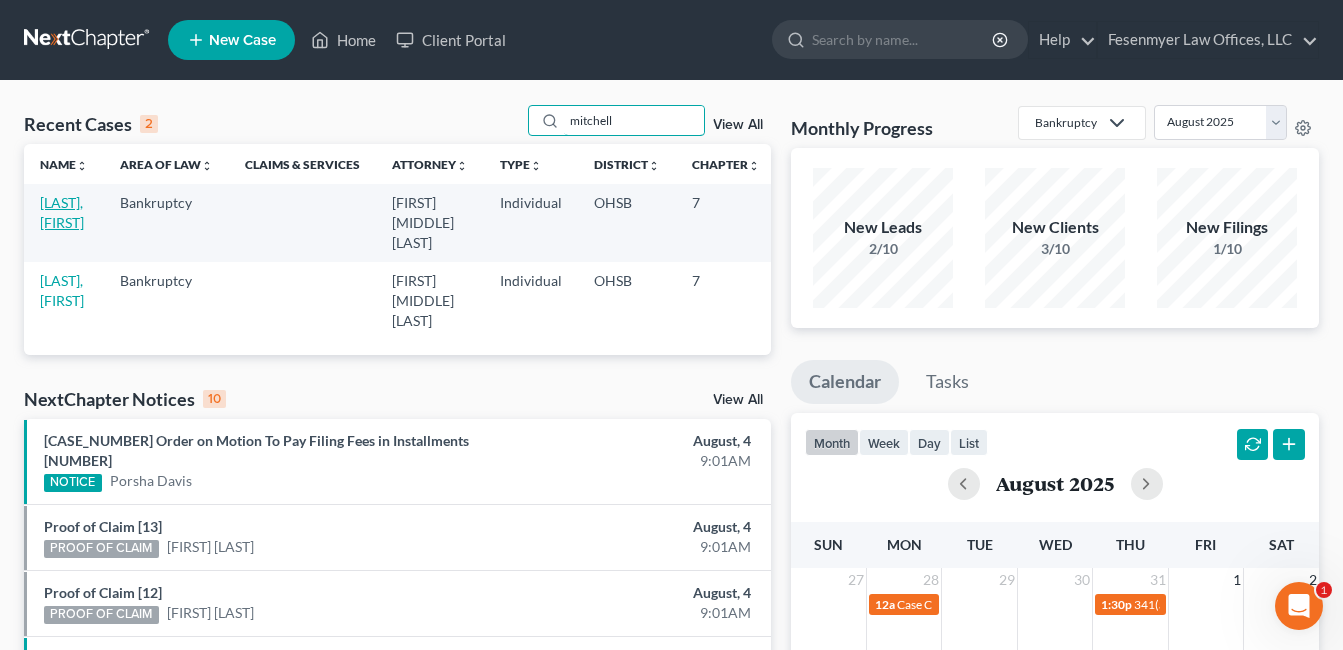 type on "mitchell" 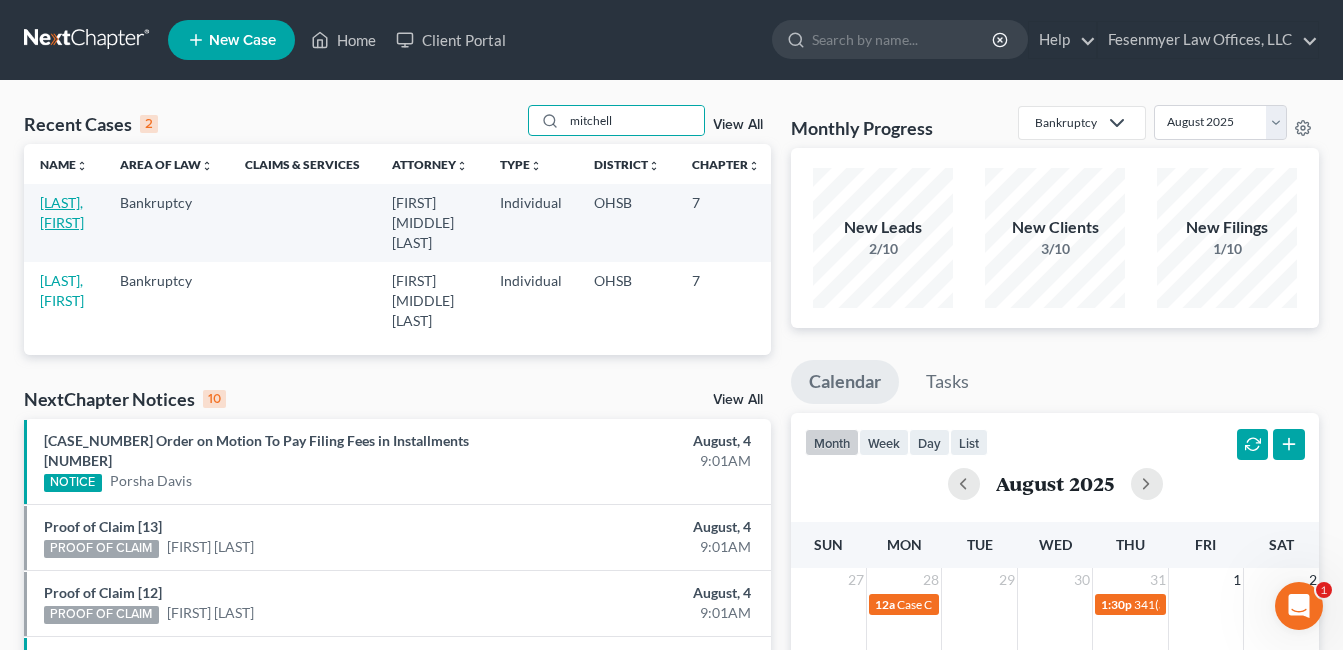 click on "[LAST], [FIRST]" at bounding box center [62, 212] 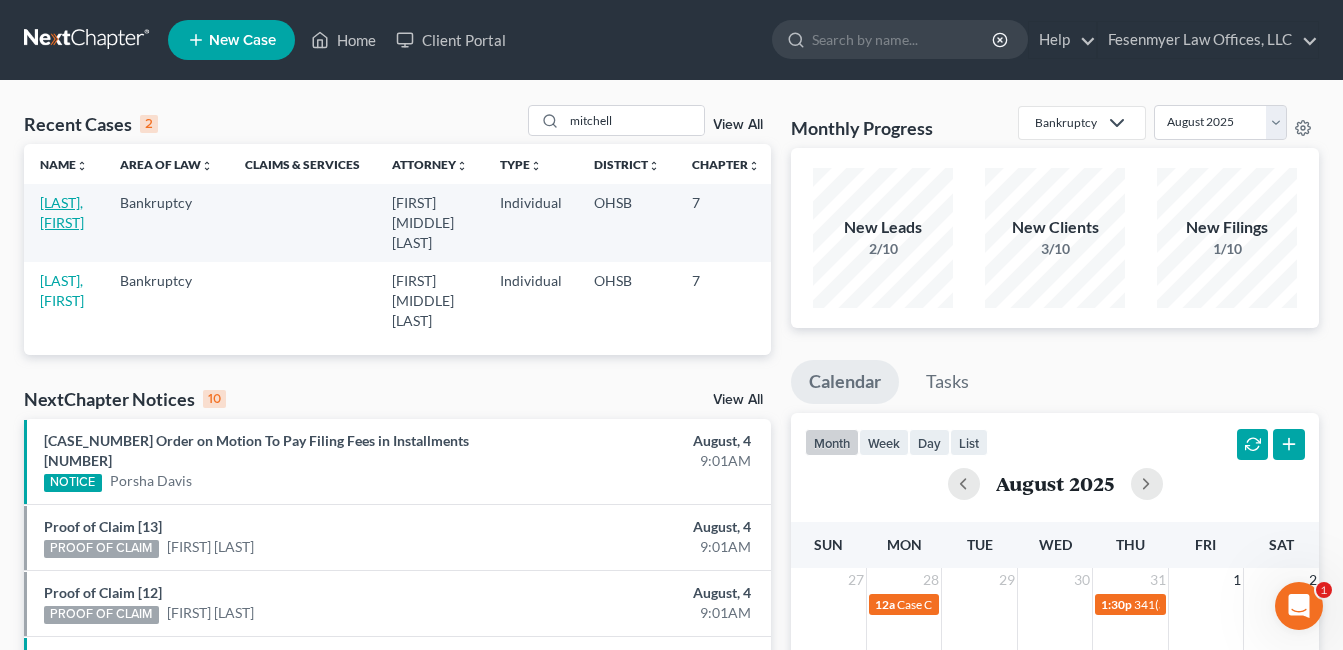 select on "4" 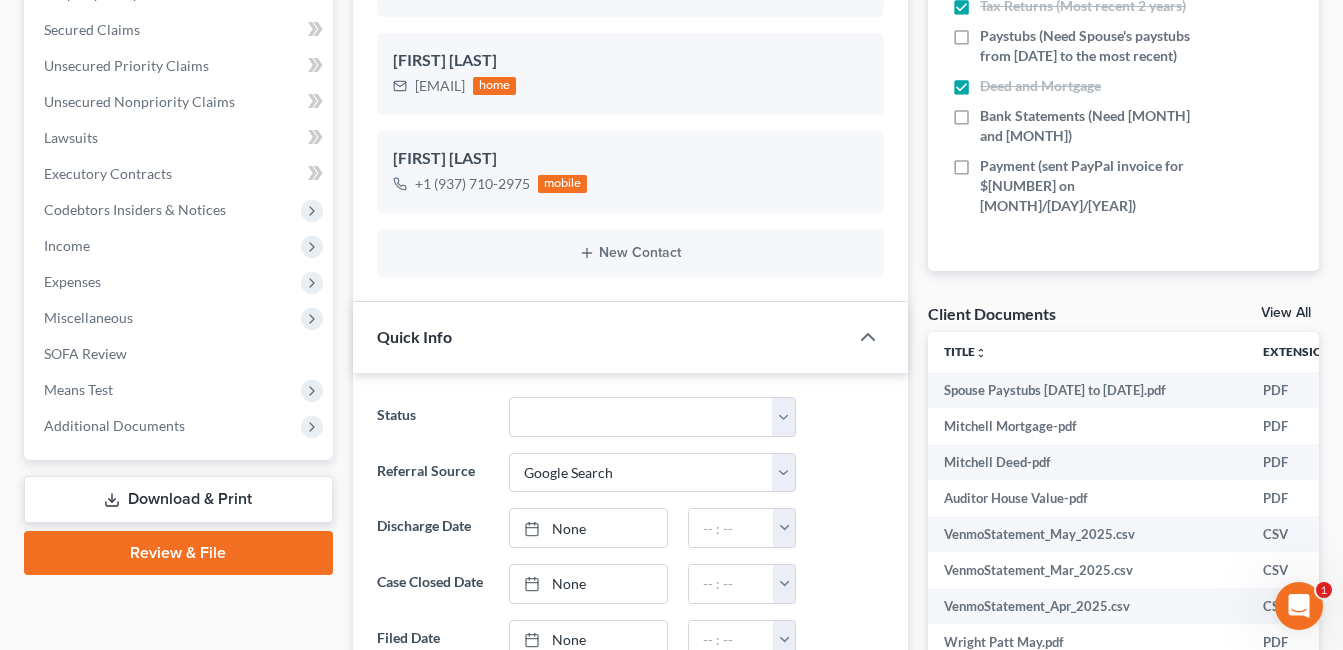 scroll, scrollTop: 500, scrollLeft: 0, axis: vertical 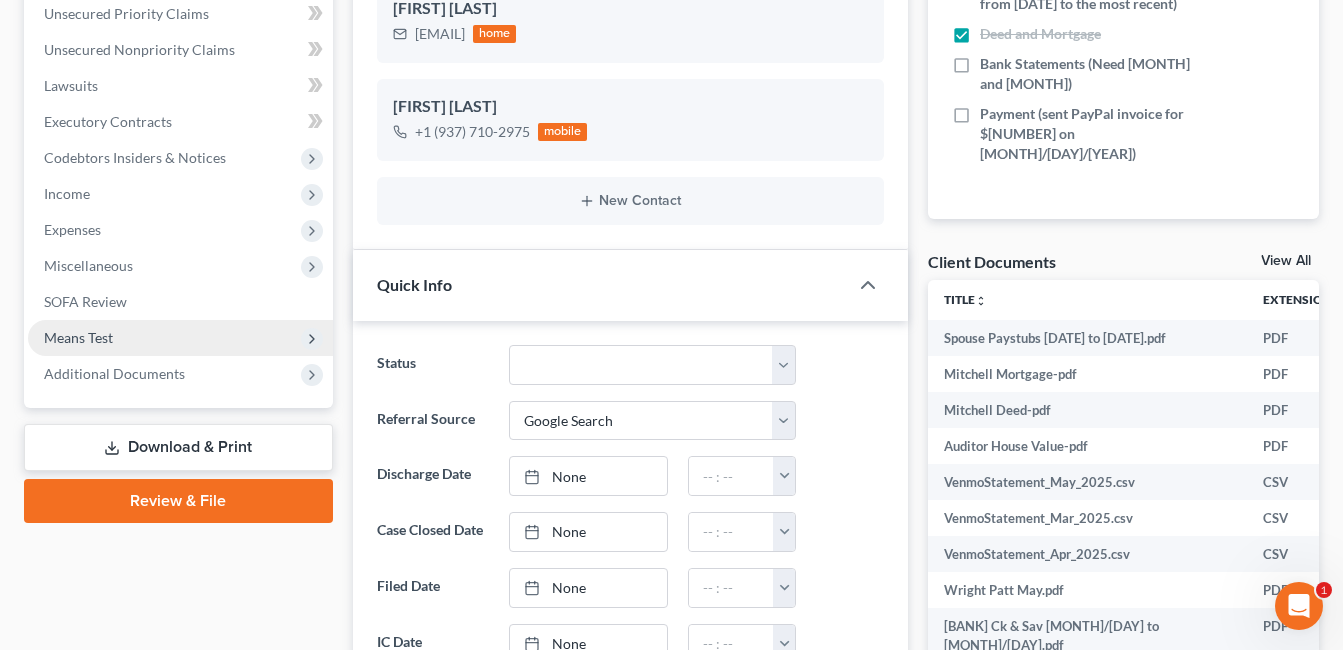 click on "Means Test" at bounding box center (180, 338) 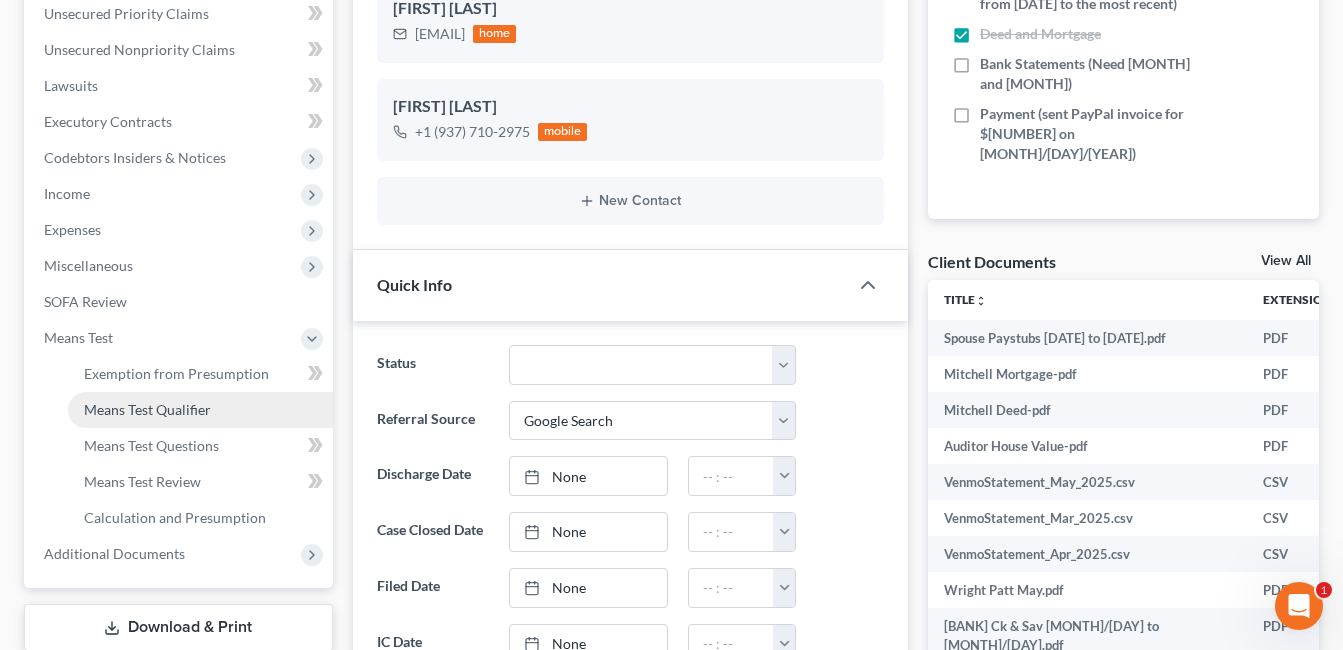 click on "Means Test Qualifier" at bounding box center [147, 409] 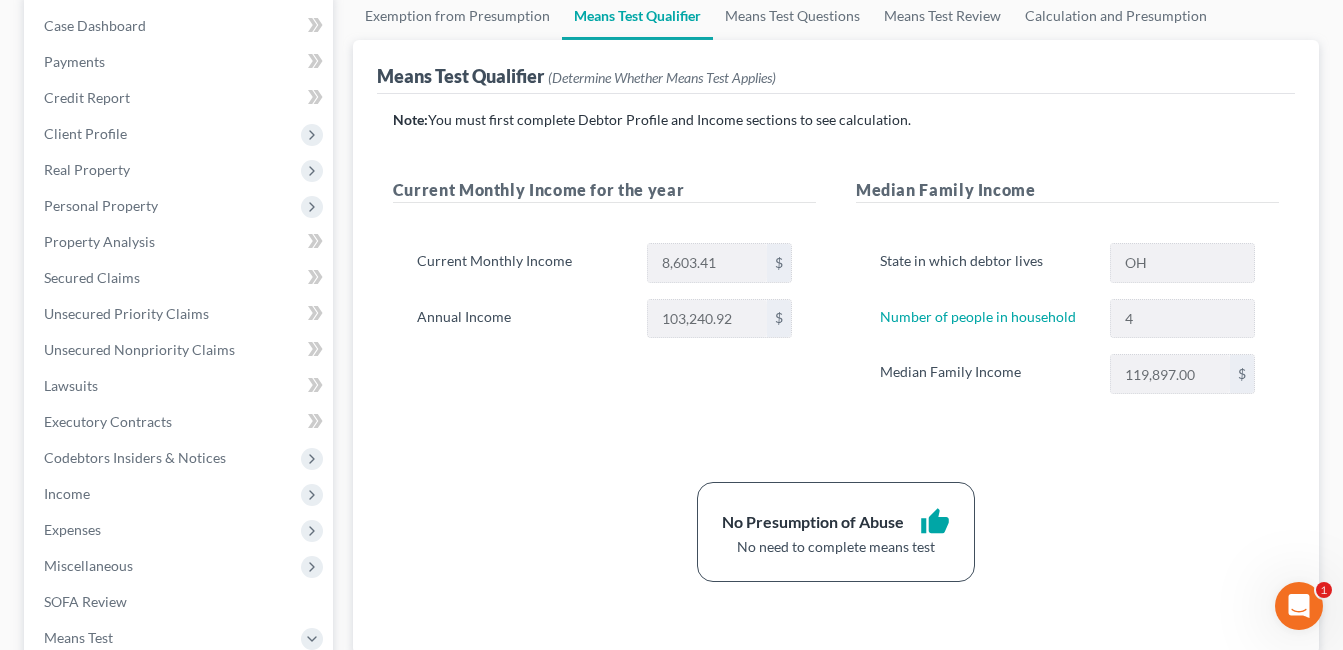scroll, scrollTop: 300, scrollLeft: 0, axis: vertical 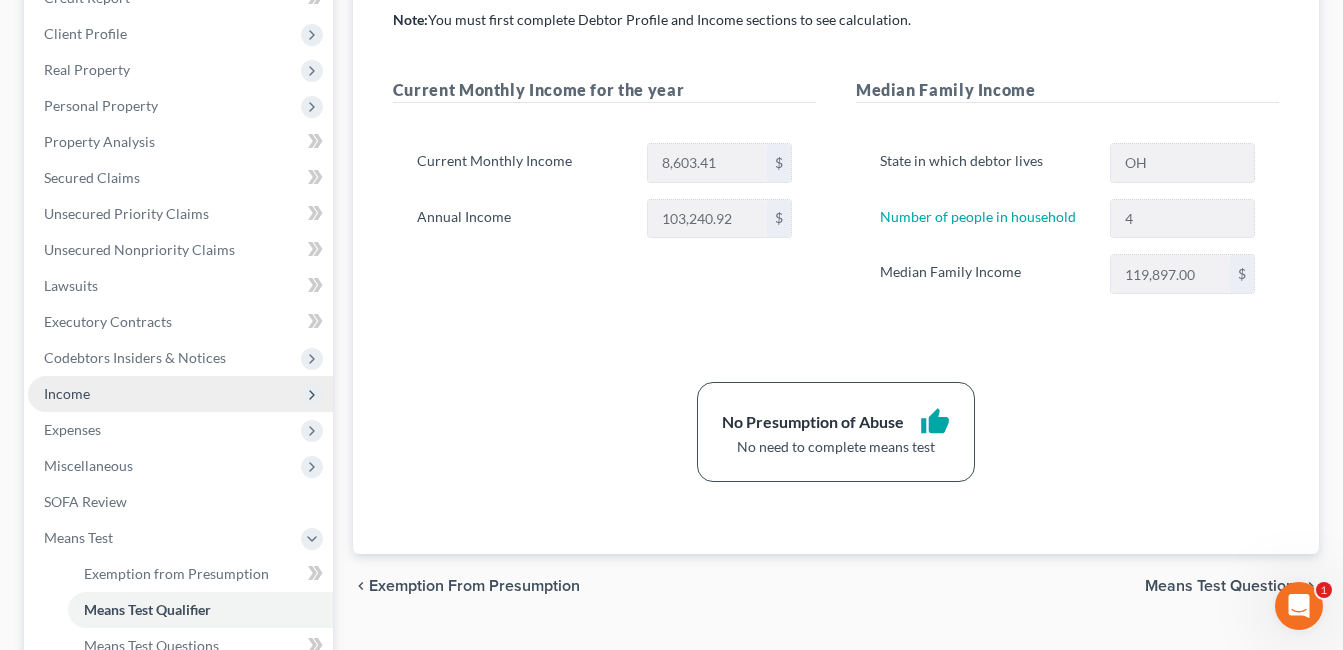 click on "Income" at bounding box center [180, 394] 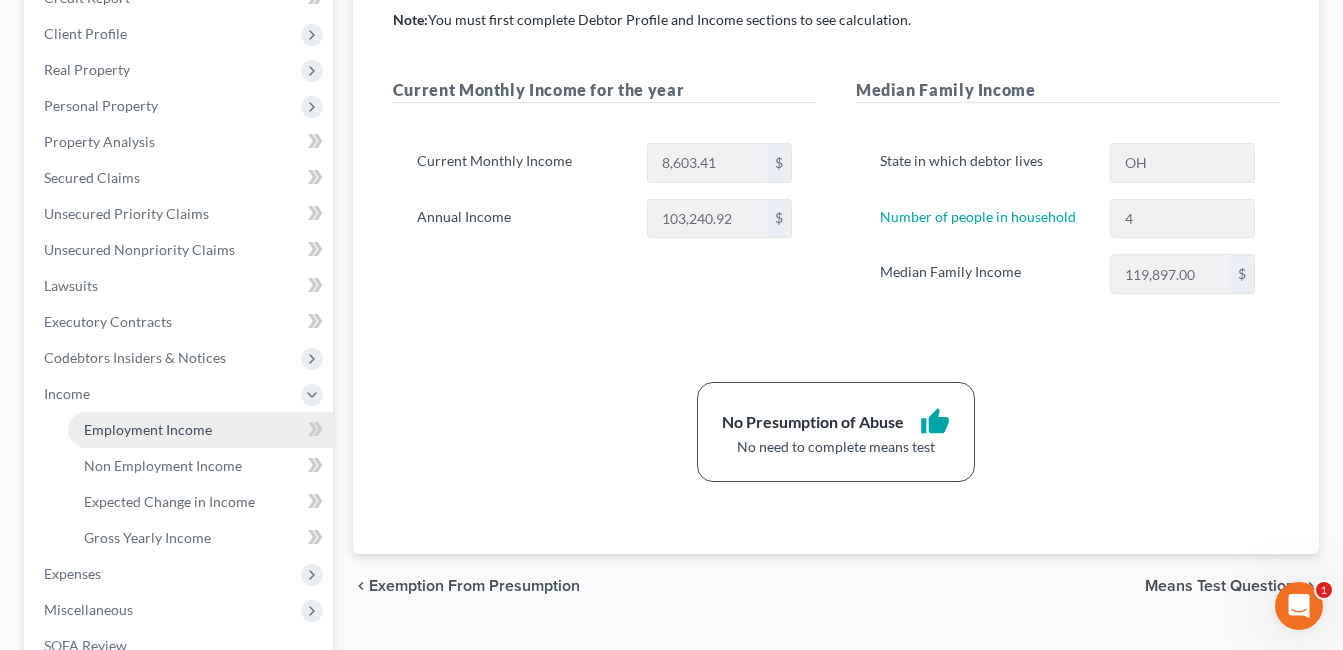 click on "Employment Income" at bounding box center (148, 429) 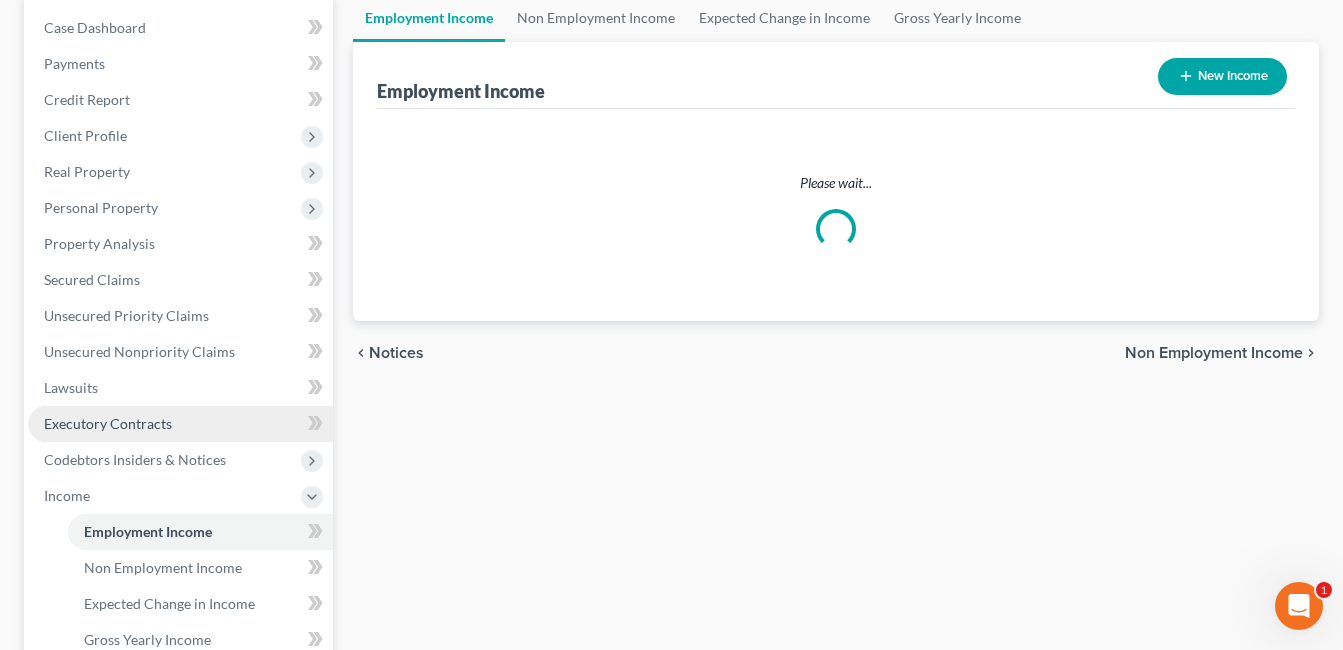 scroll, scrollTop: 0, scrollLeft: 0, axis: both 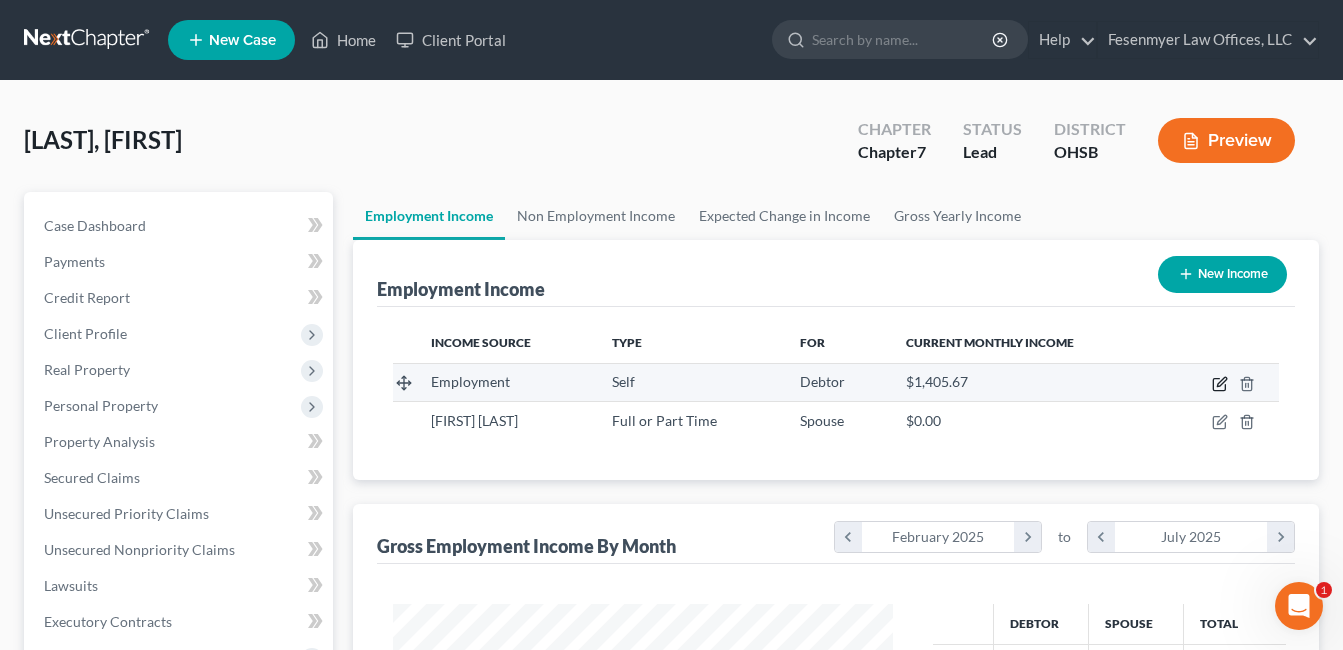 click 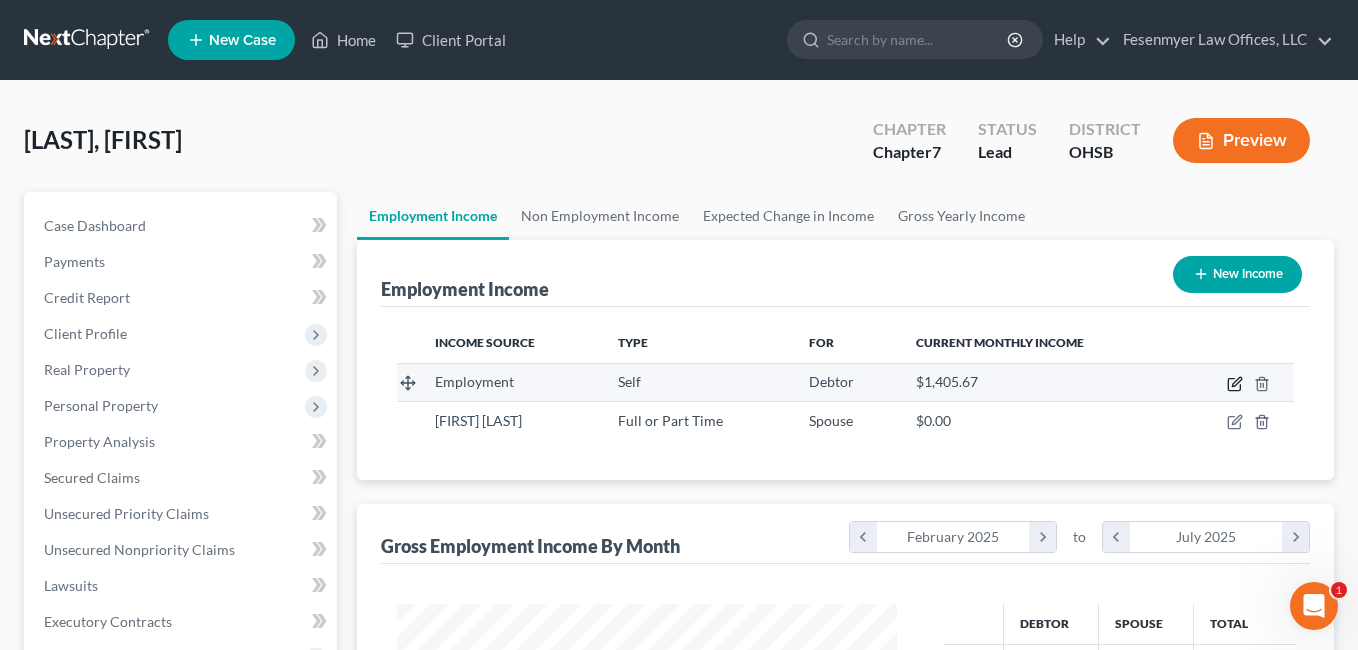 select on "1" 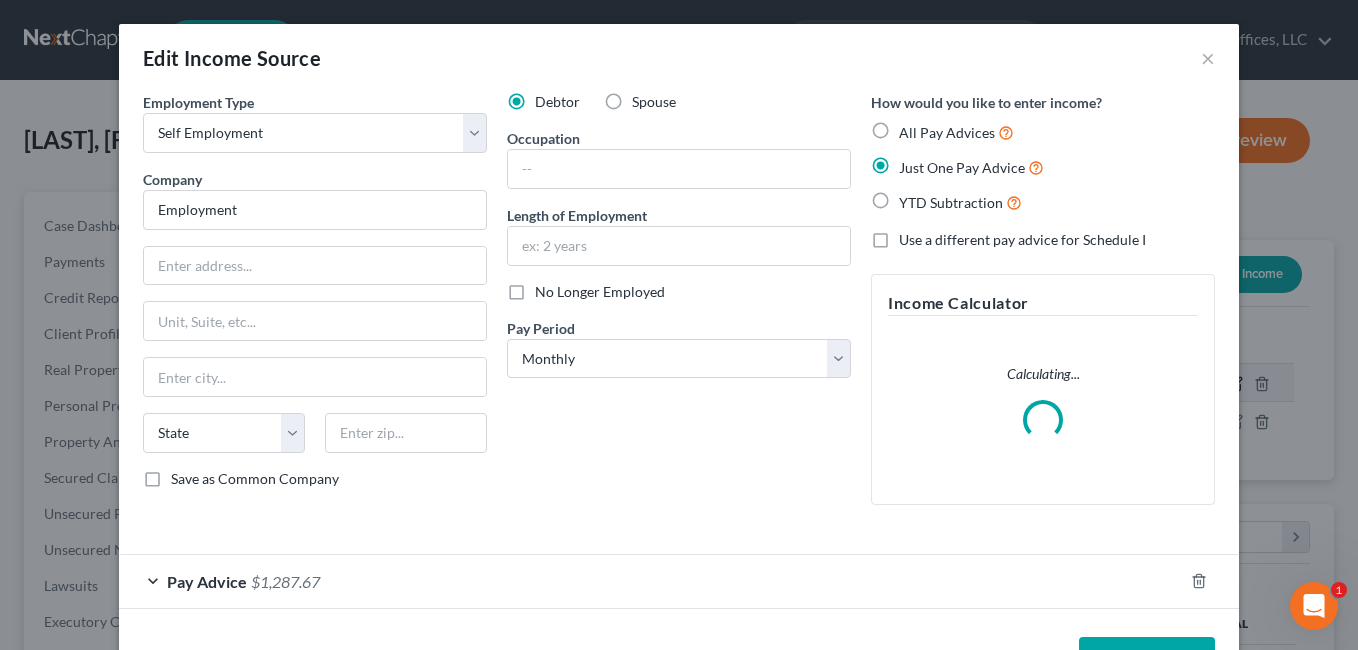 scroll, scrollTop: 999642, scrollLeft: 999453, axis: both 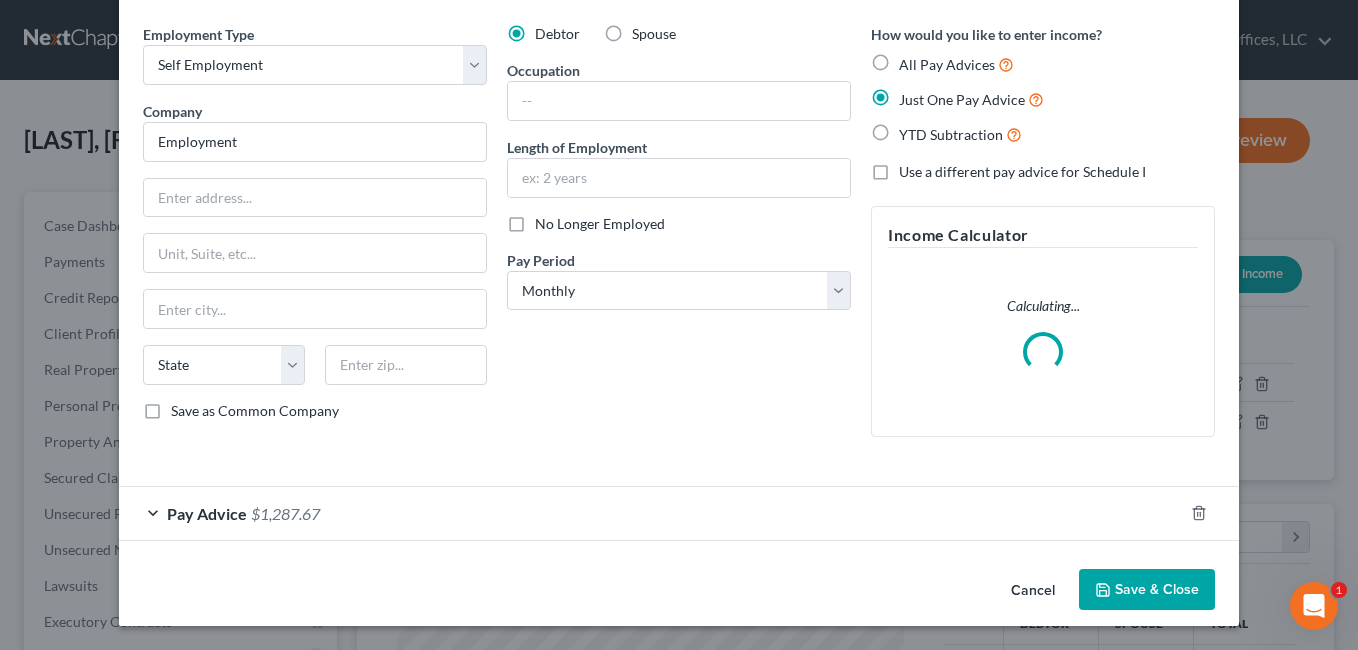 click on "Pay Advice $[NUMBER]" at bounding box center [651, 513] 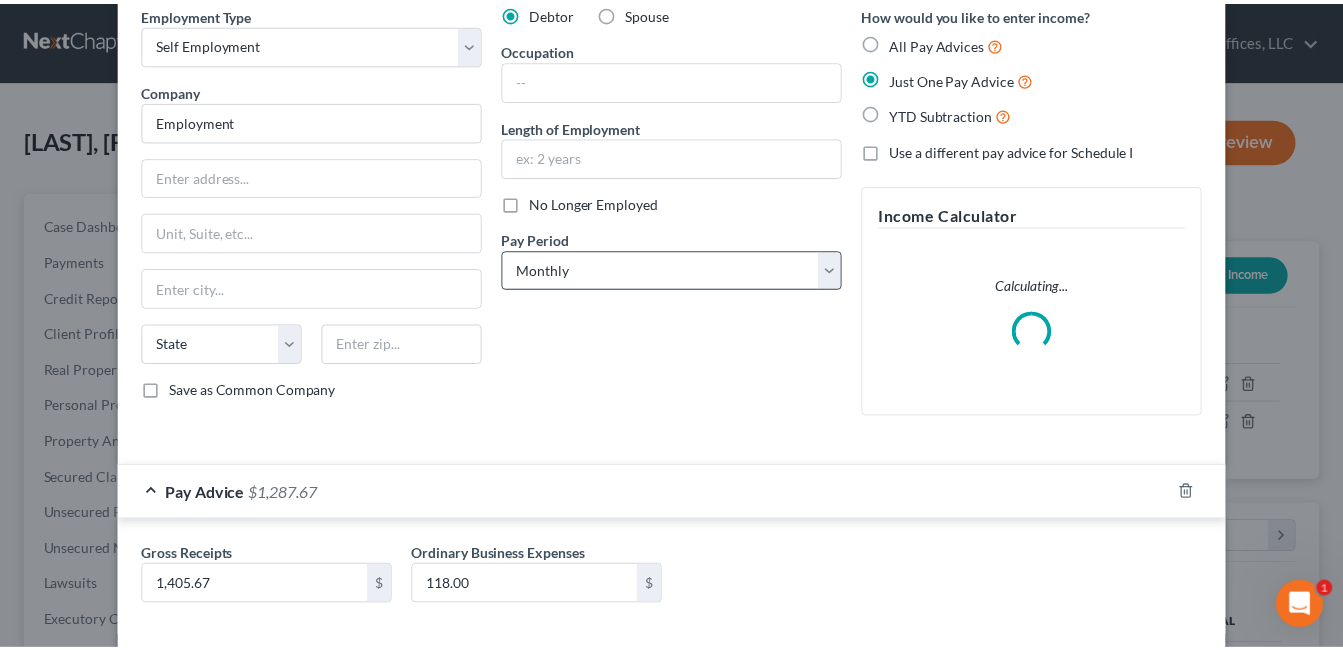 scroll, scrollTop: 0, scrollLeft: 0, axis: both 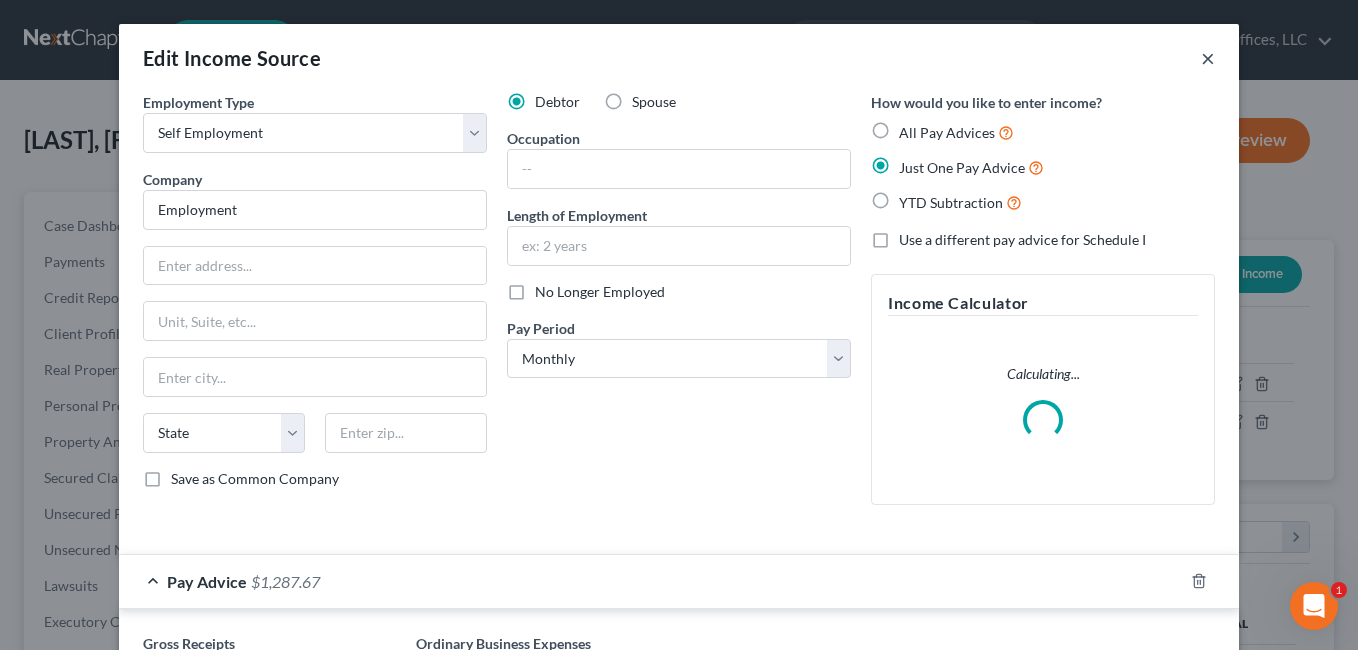click on "×" at bounding box center (1208, 58) 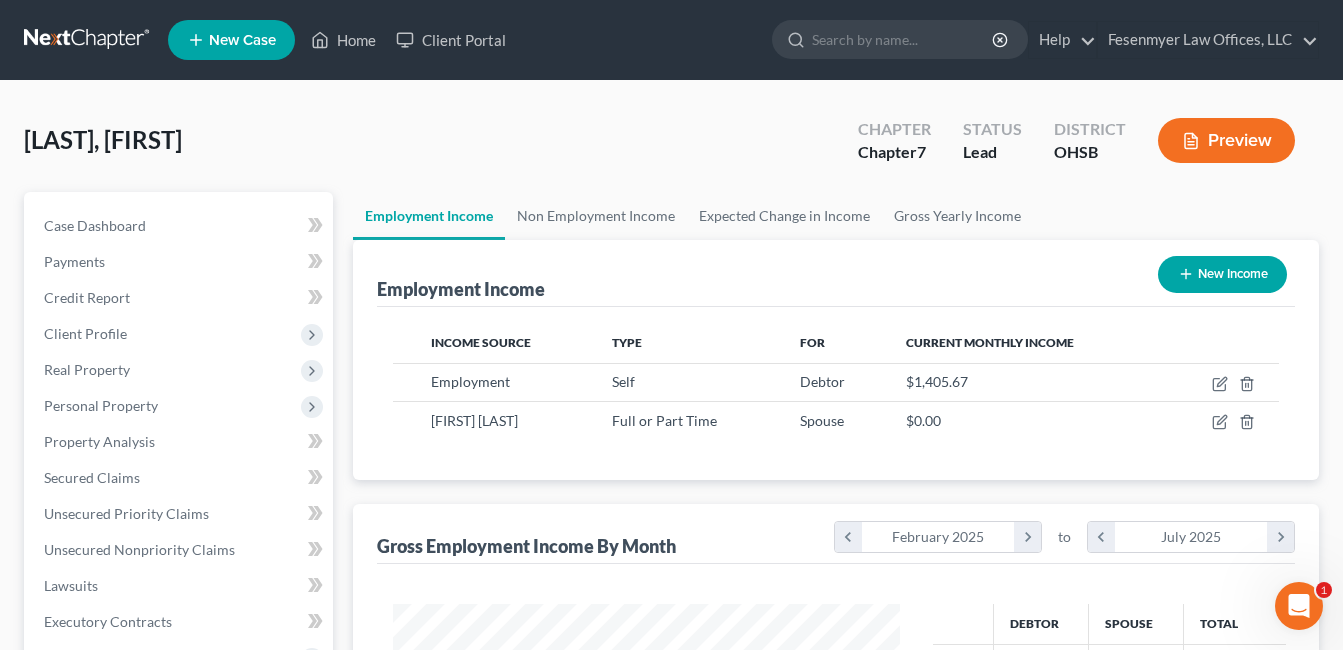 scroll, scrollTop: 359, scrollLeft: 541, axis: both 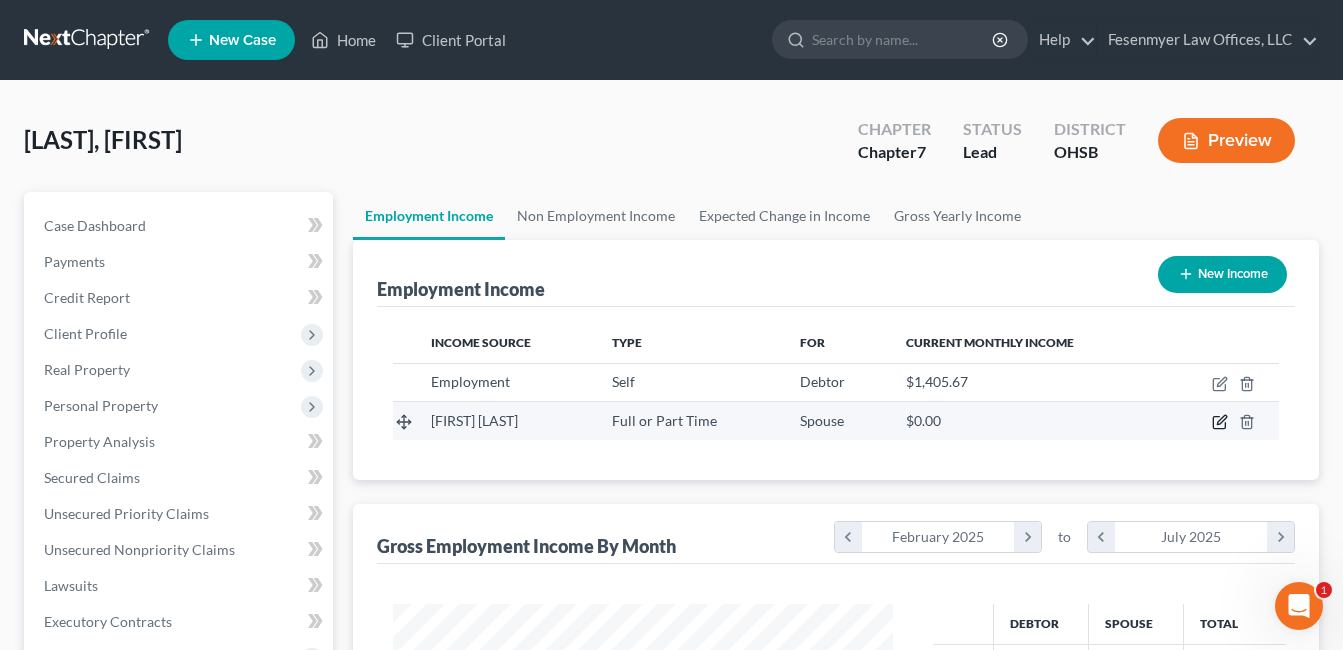 click 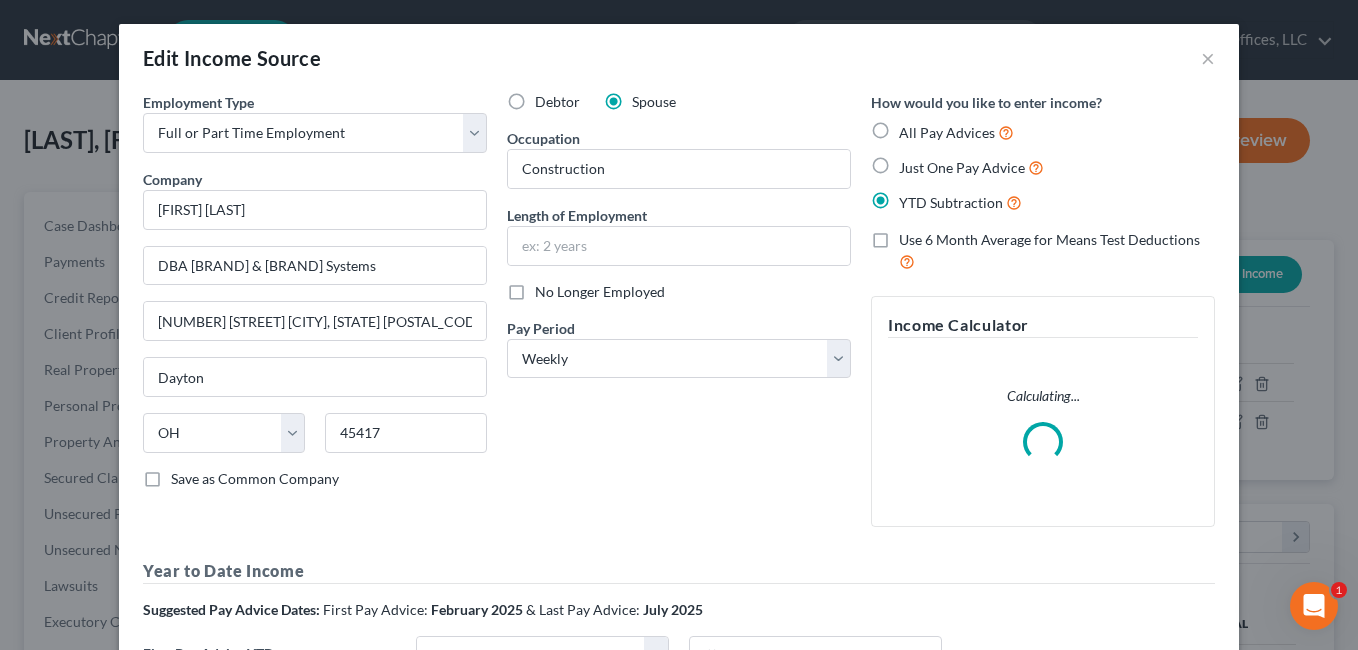 scroll, scrollTop: 999642, scrollLeft: 999453, axis: both 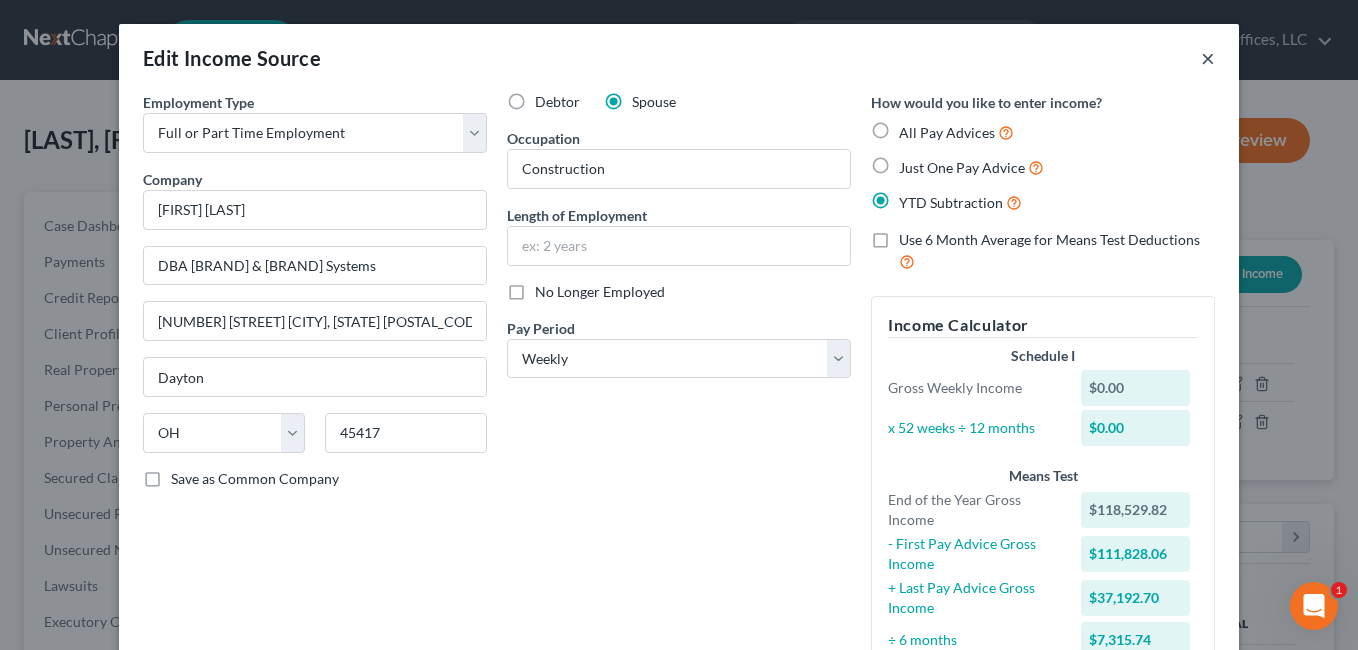 click on "×" at bounding box center [1208, 58] 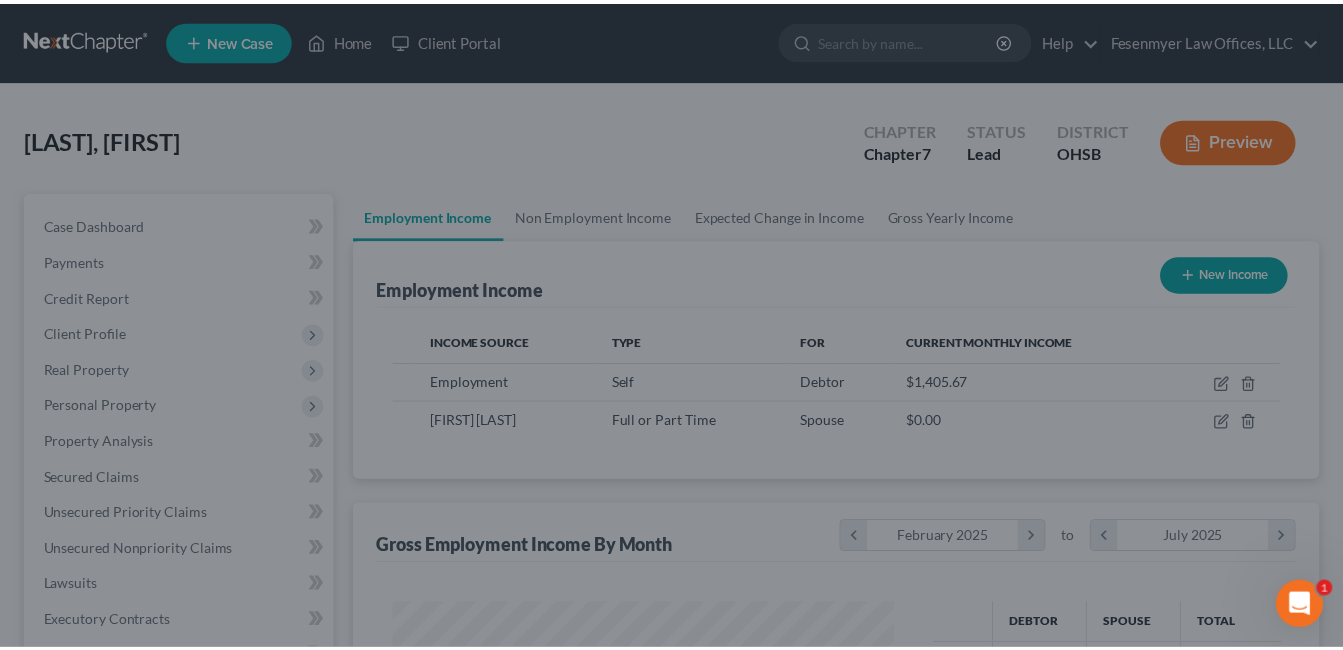 scroll, scrollTop: 359, scrollLeft: 541, axis: both 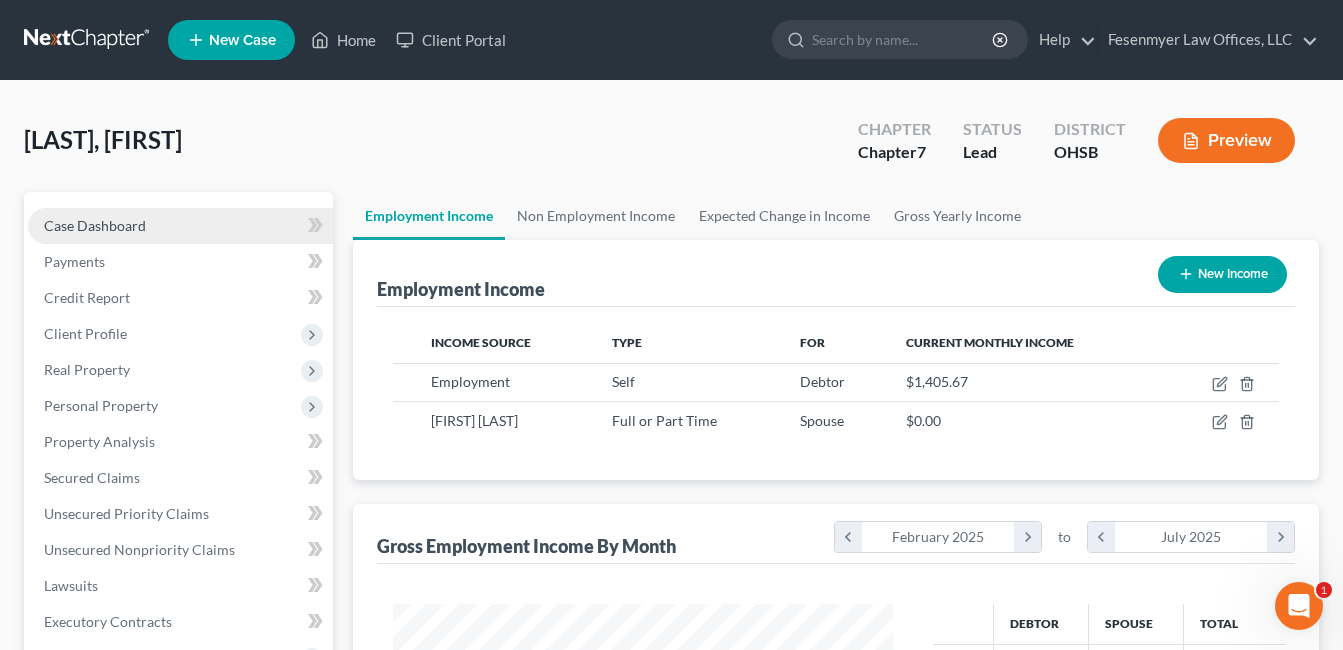 click on "Case Dashboard" at bounding box center (95, 225) 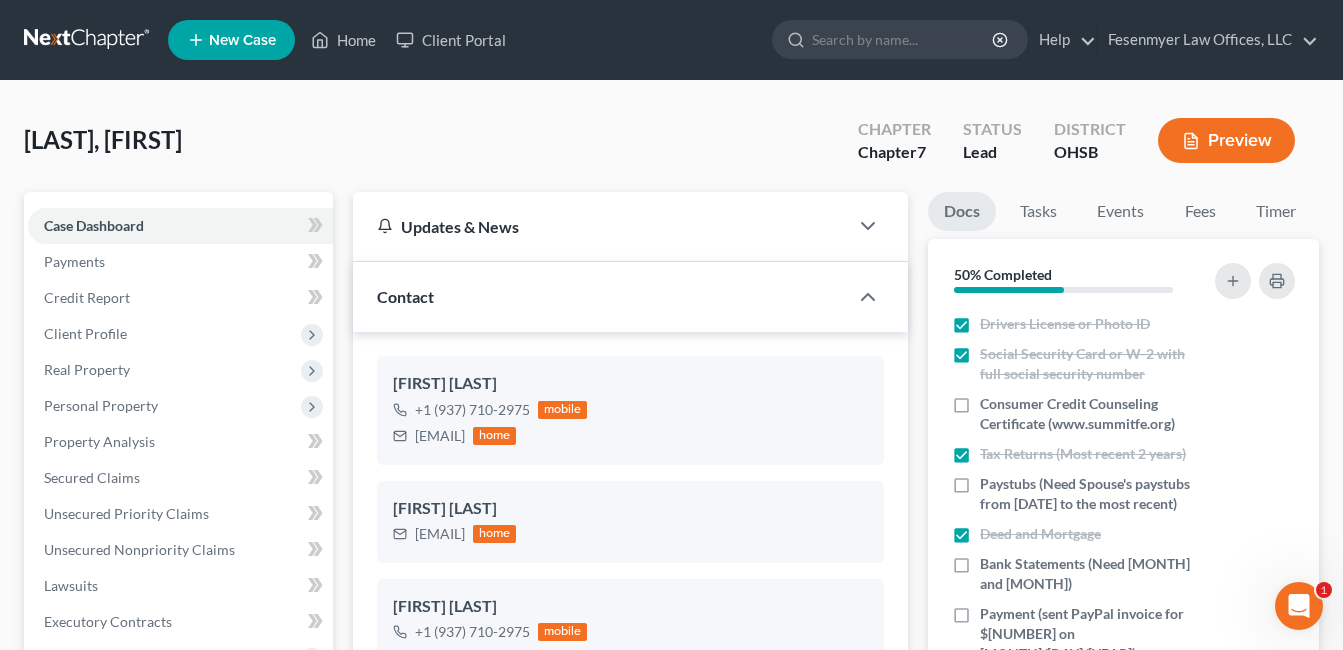 scroll, scrollTop: 100, scrollLeft: 0, axis: vertical 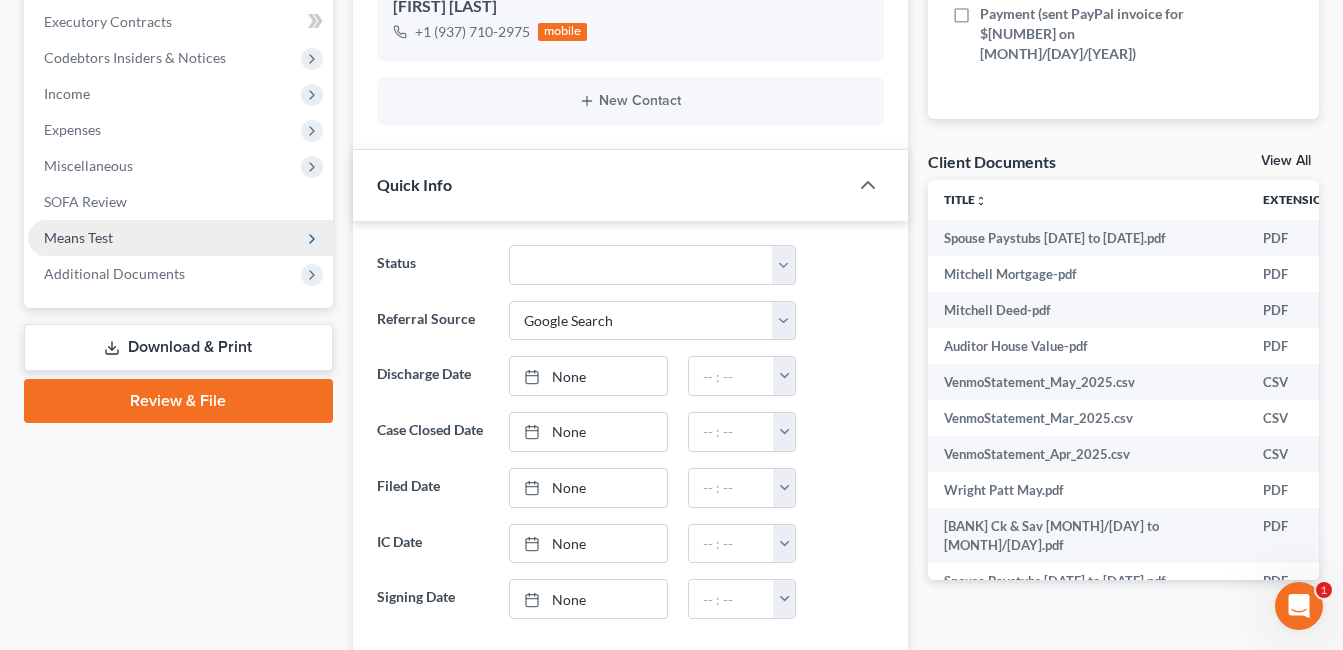 click on "Means Test" at bounding box center (180, 238) 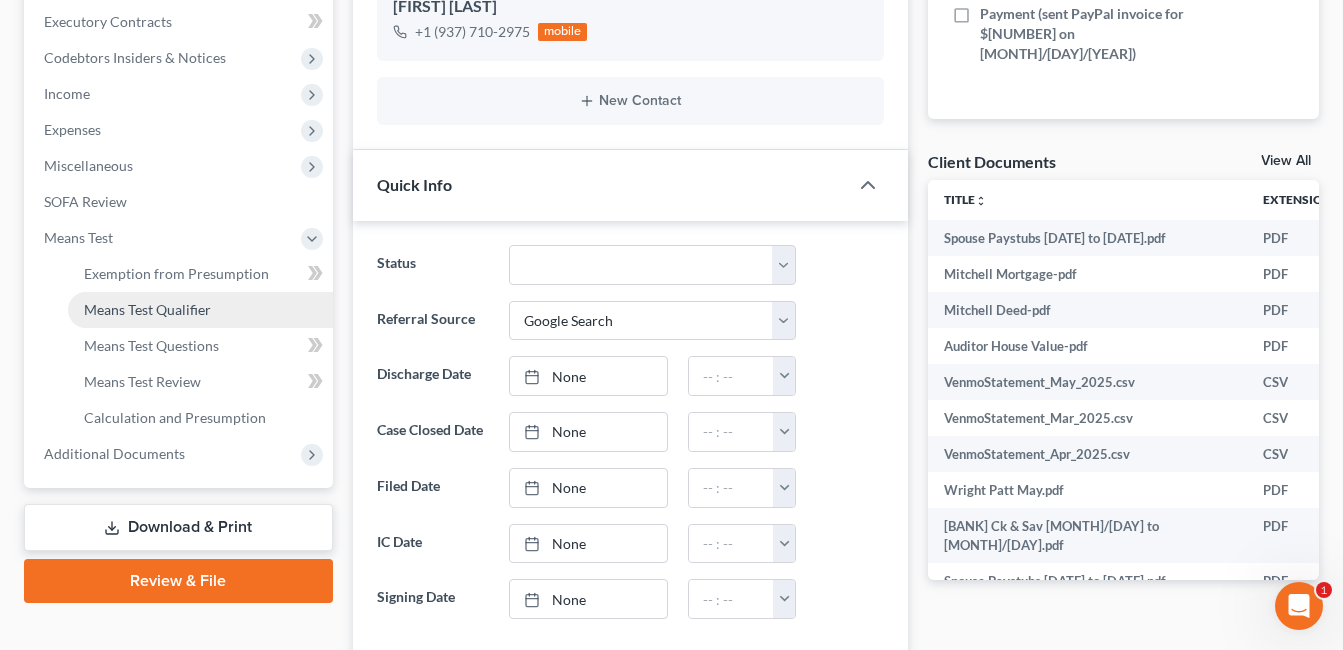 click on "Means Test Qualifier" at bounding box center [147, 309] 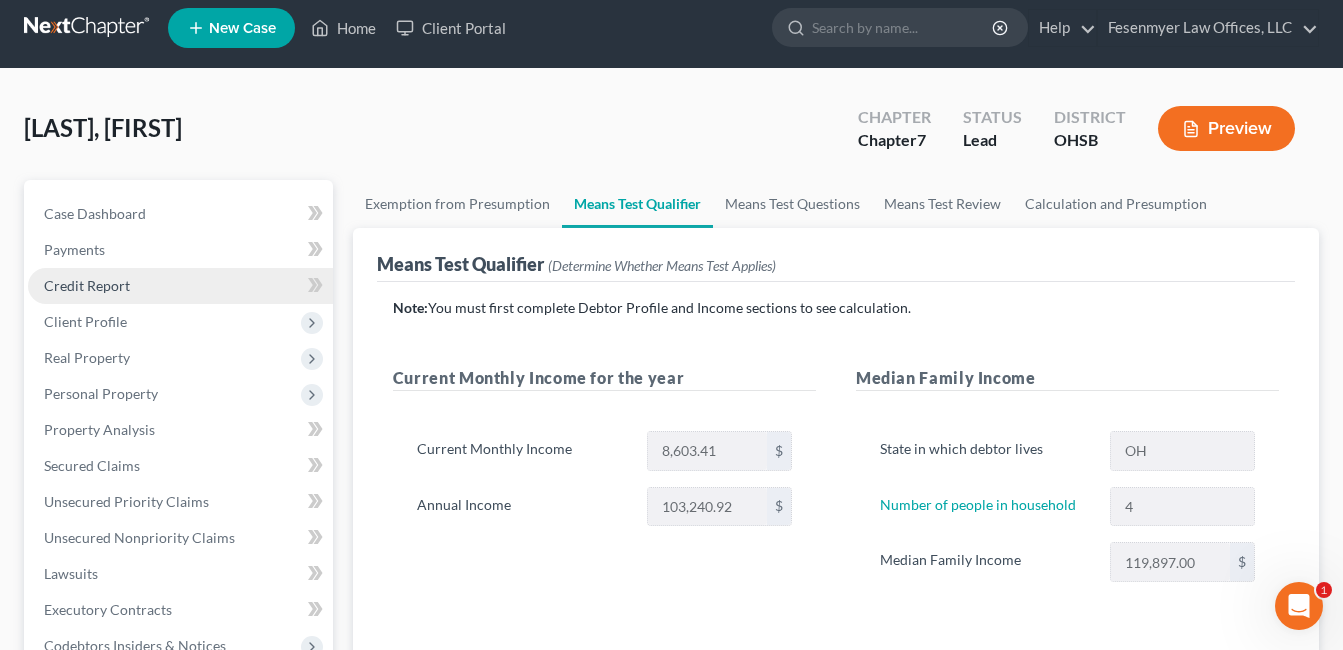 scroll, scrollTop: 0, scrollLeft: 0, axis: both 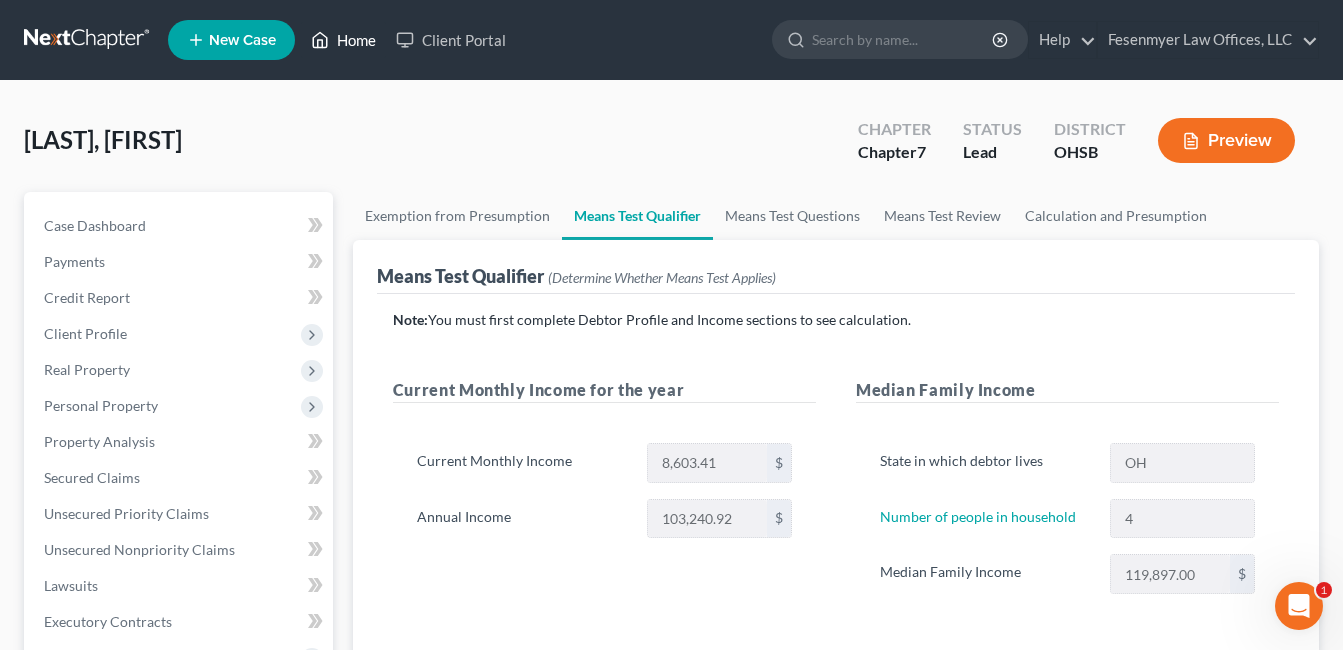 click on "Home" at bounding box center (343, 40) 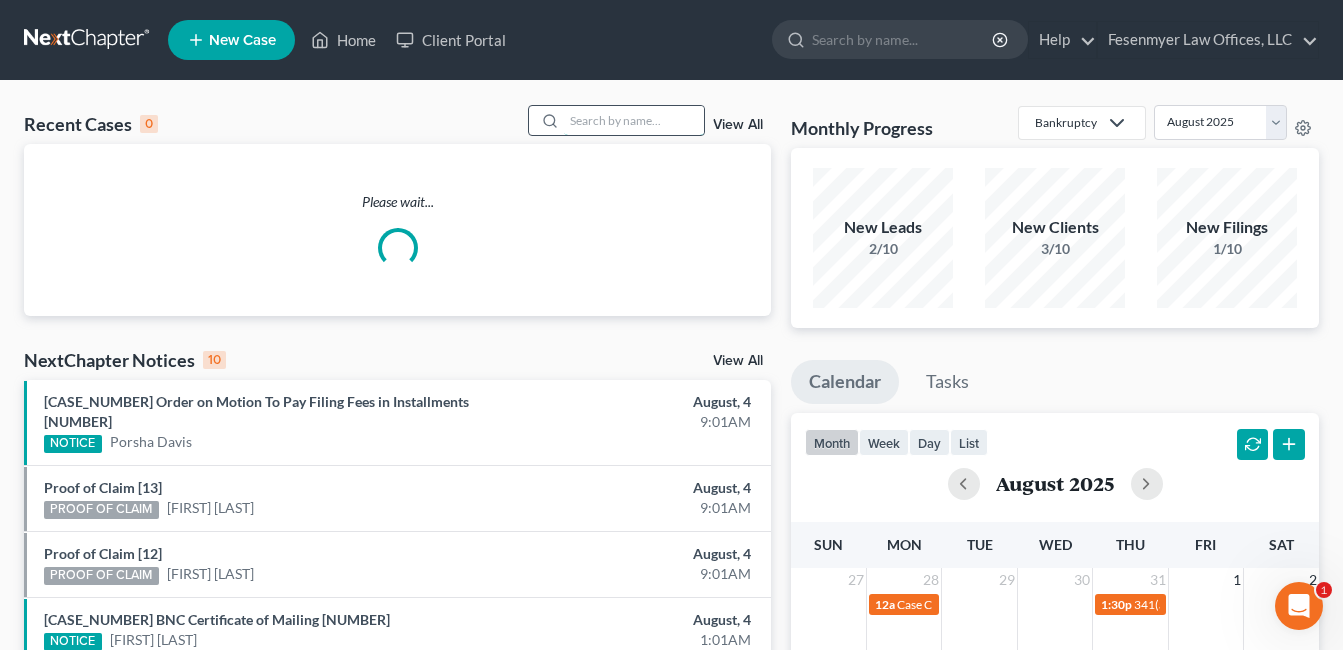 click at bounding box center [634, 120] 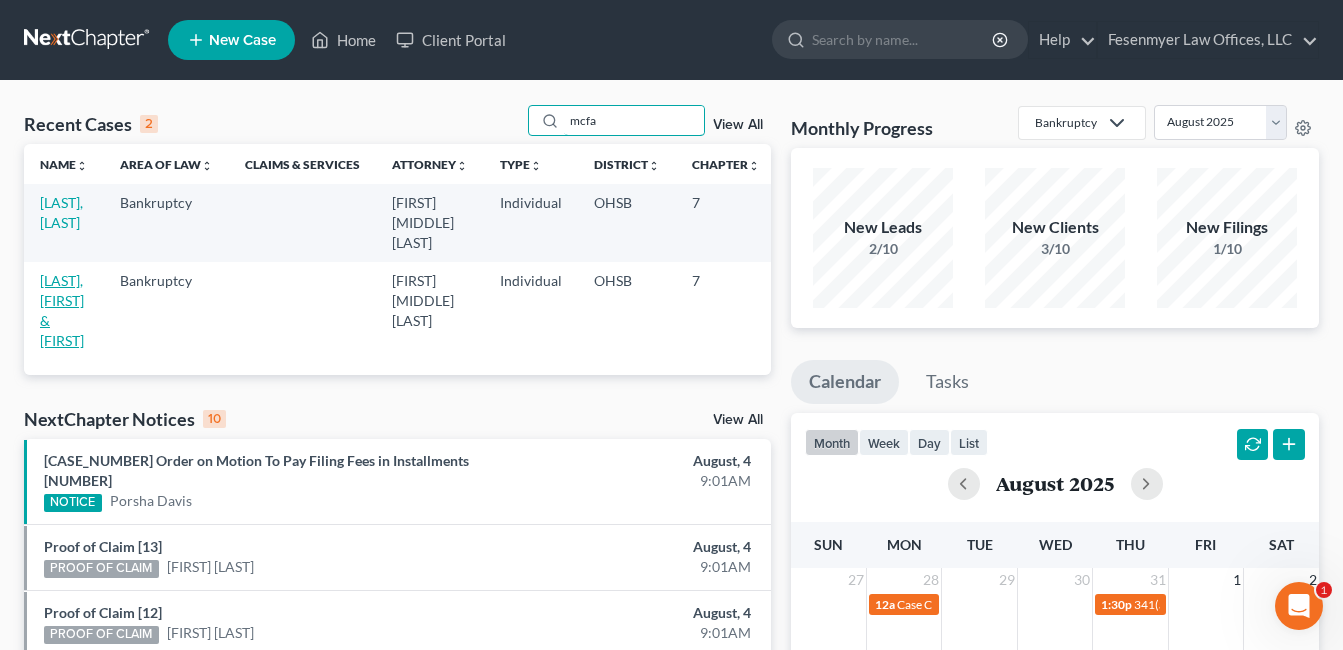 type on "mcfa" 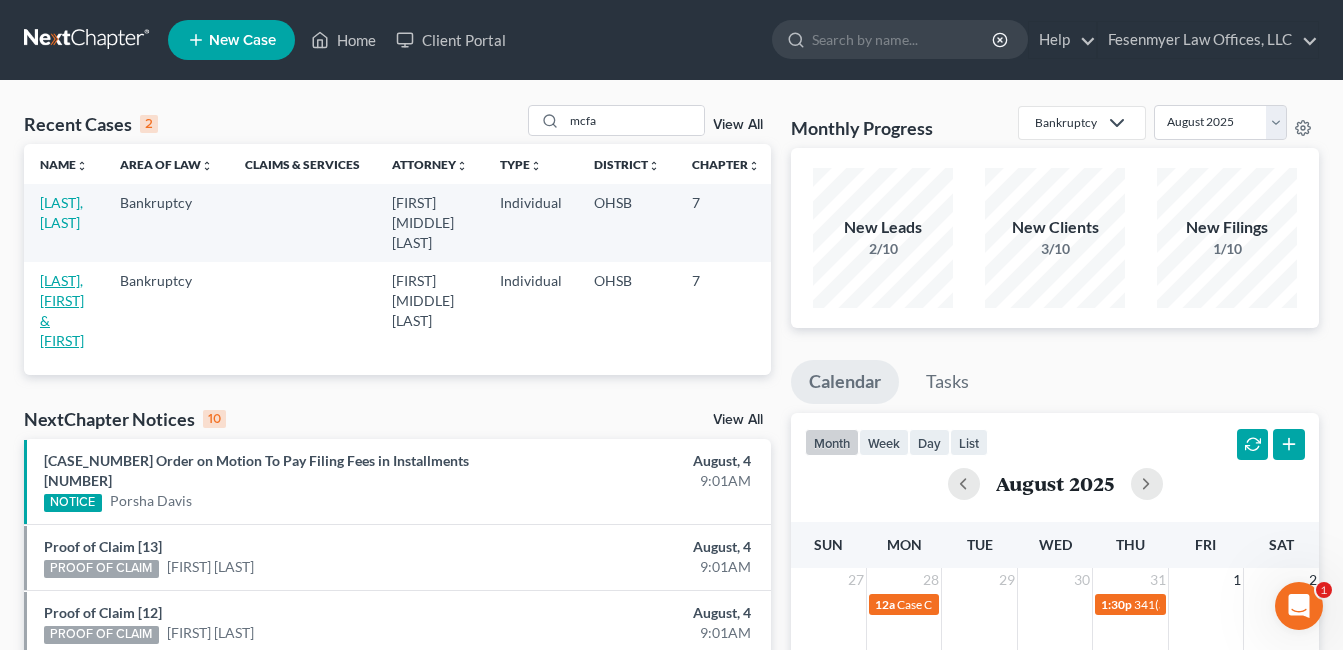 click on "[LAST], [FIRST] & [FIRST]" at bounding box center (62, 310) 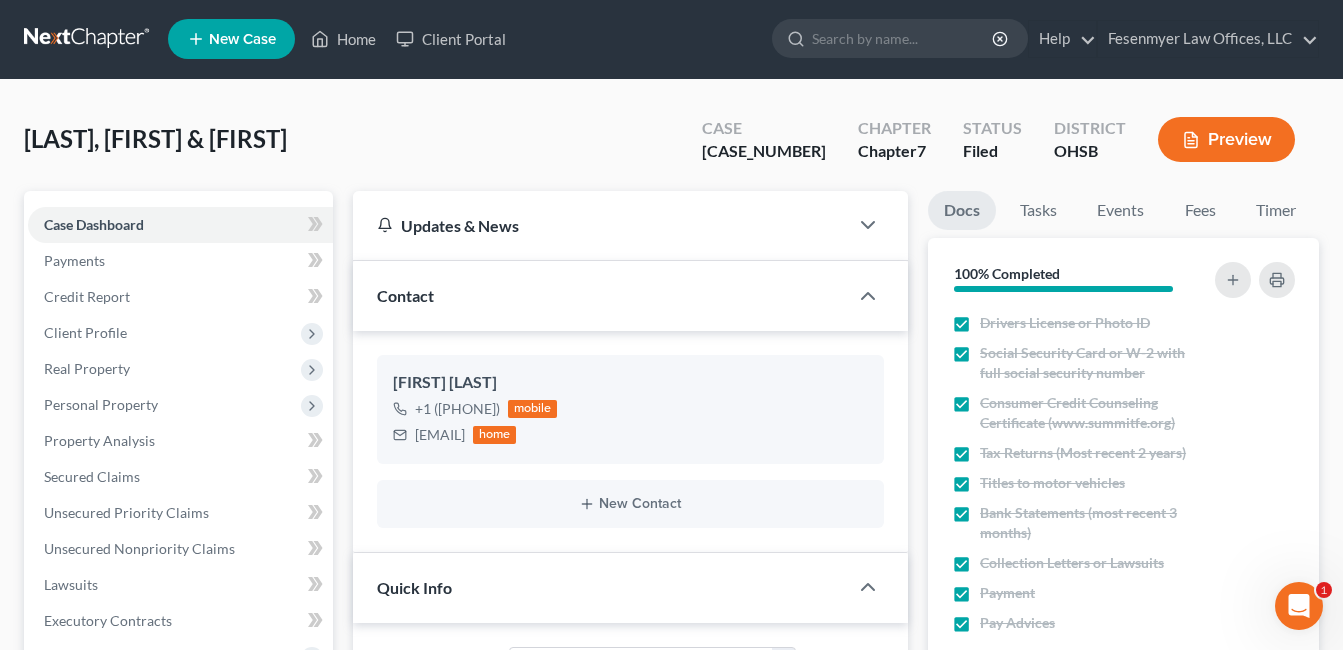 scroll, scrollTop: 100, scrollLeft: 0, axis: vertical 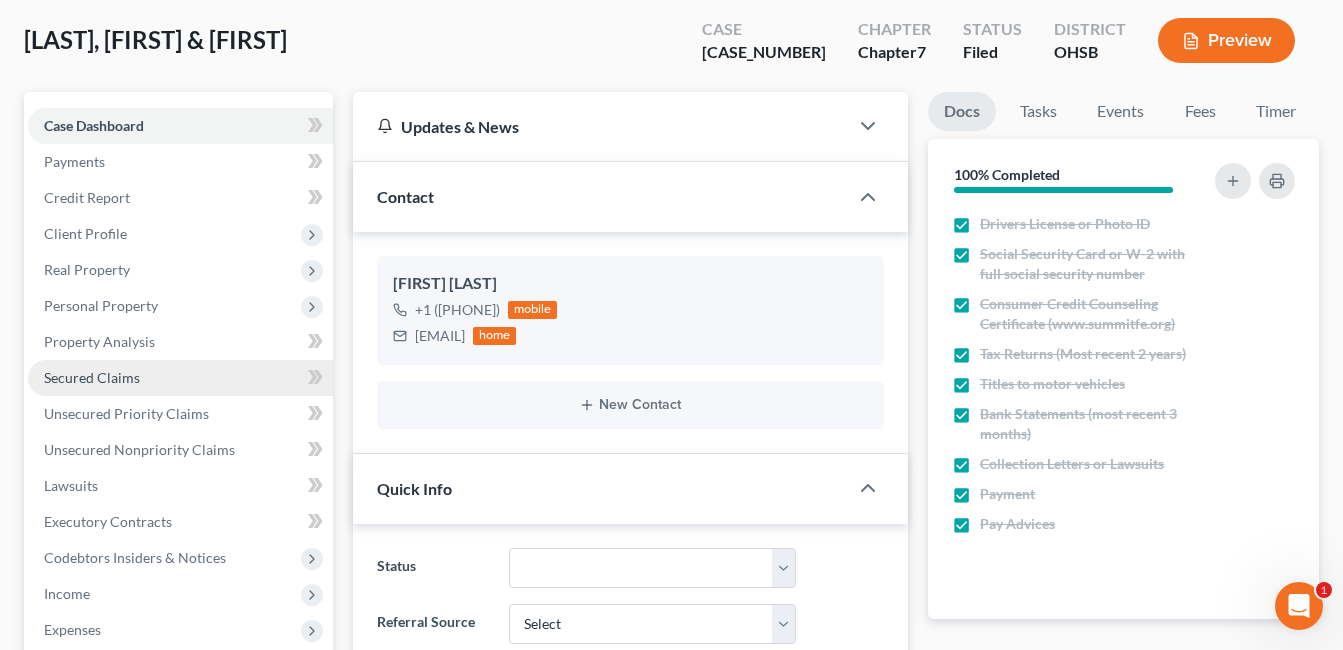 click on "Secured Claims" at bounding box center [180, 378] 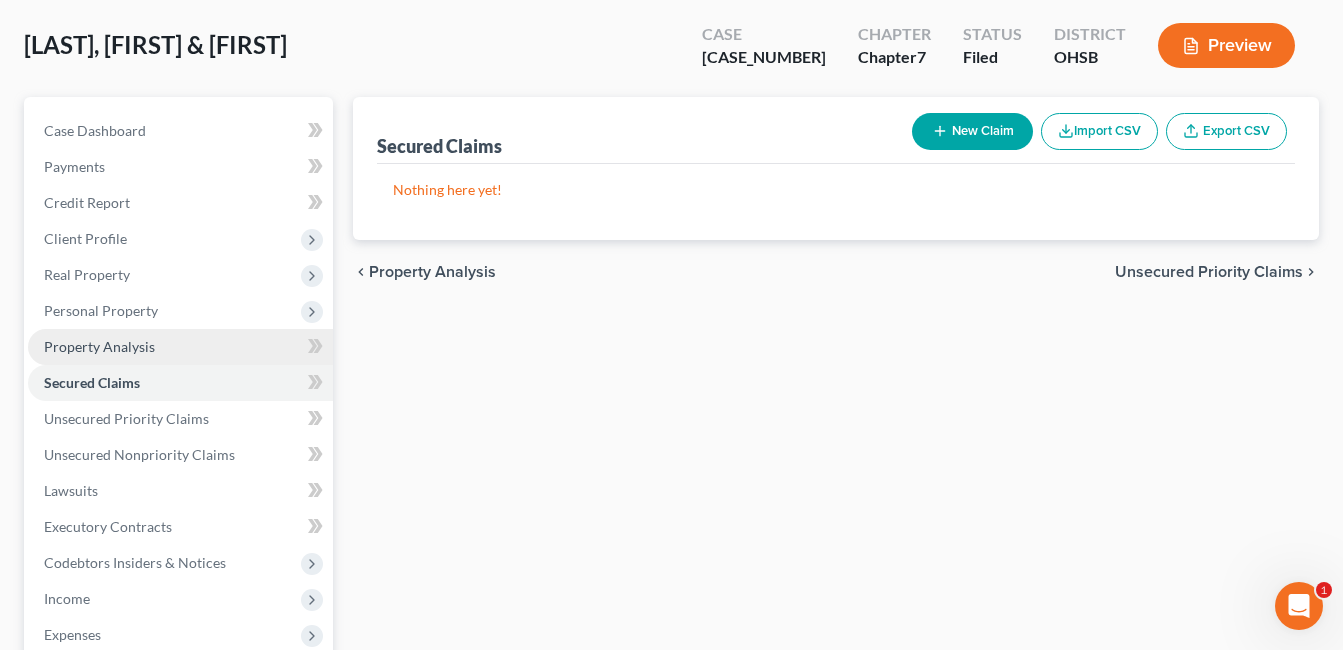 scroll, scrollTop: 100, scrollLeft: 0, axis: vertical 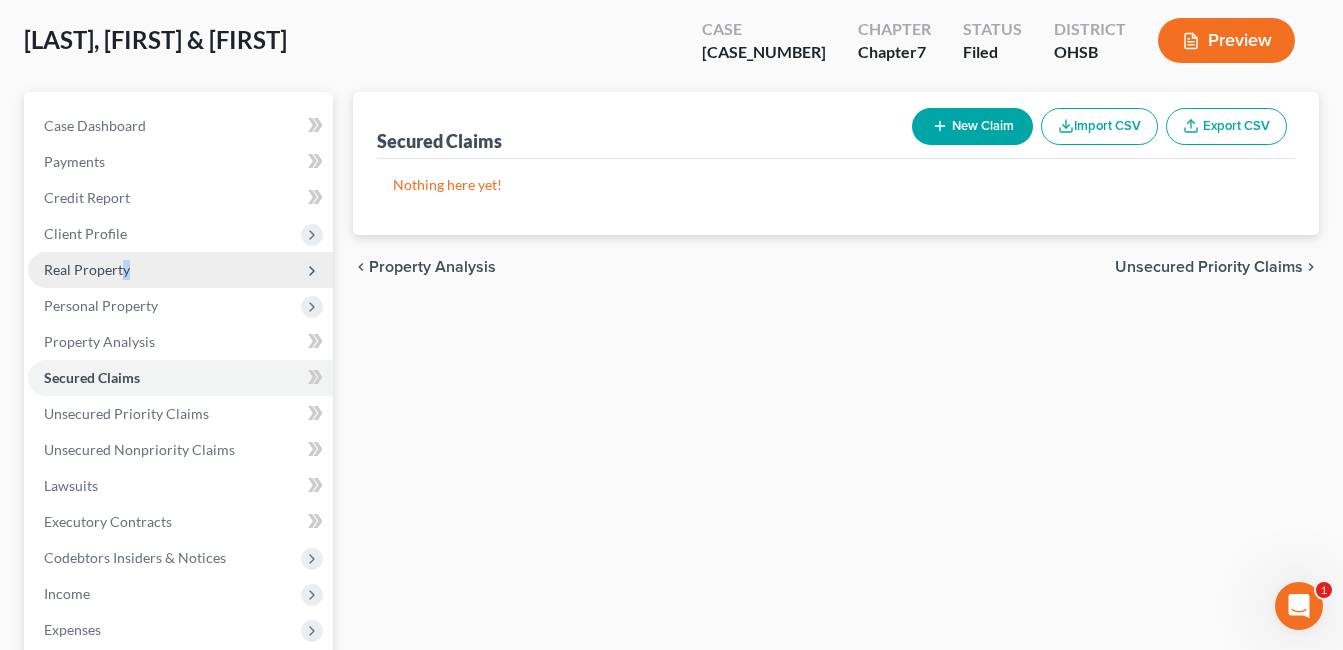 click on "Real Property" at bounding box center [87, 269] 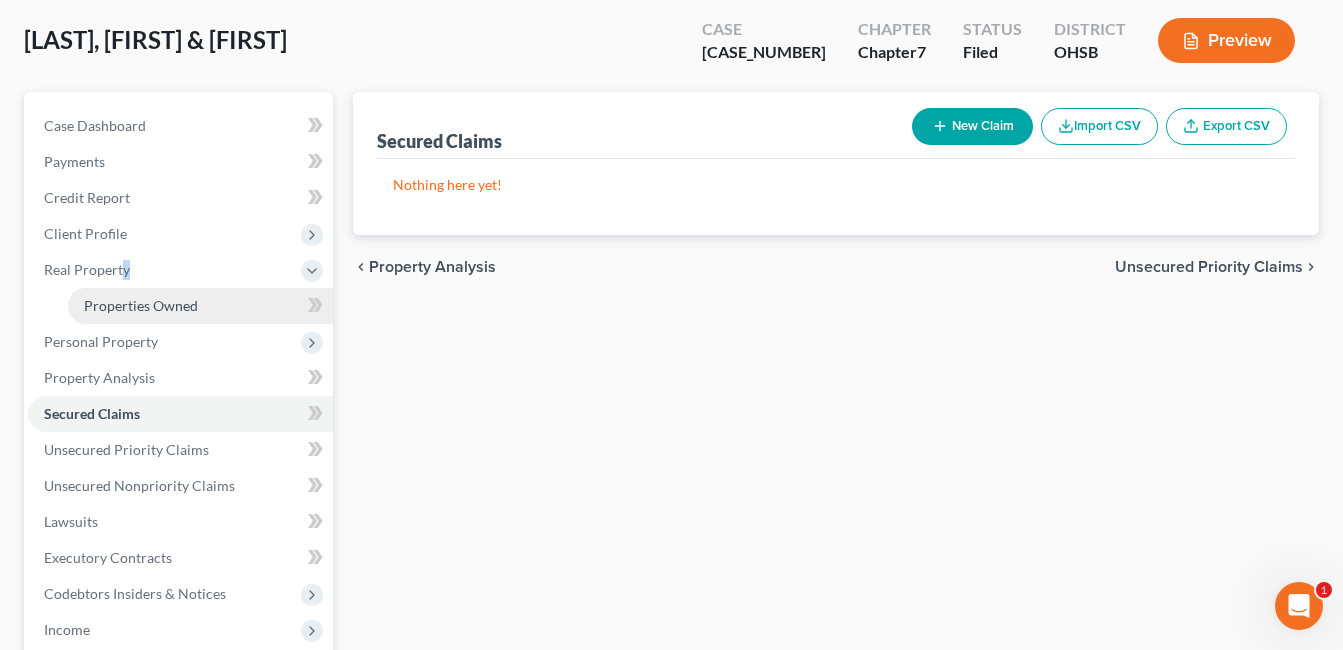 drag, startPoint x: 126, startPoint y: 266, endPoint x: 139, endPoint y: 308, distance: 43.965897 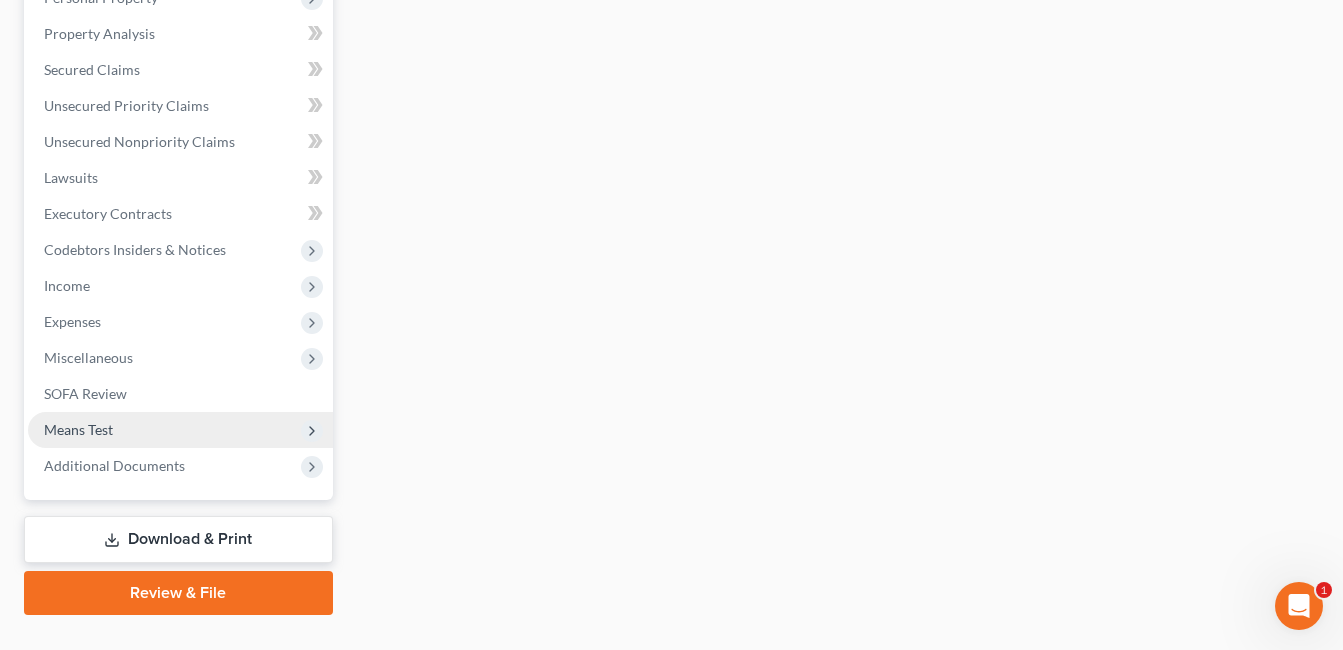 scroll, scrollTop: 485, scrollLeft: 0, axis: vertical 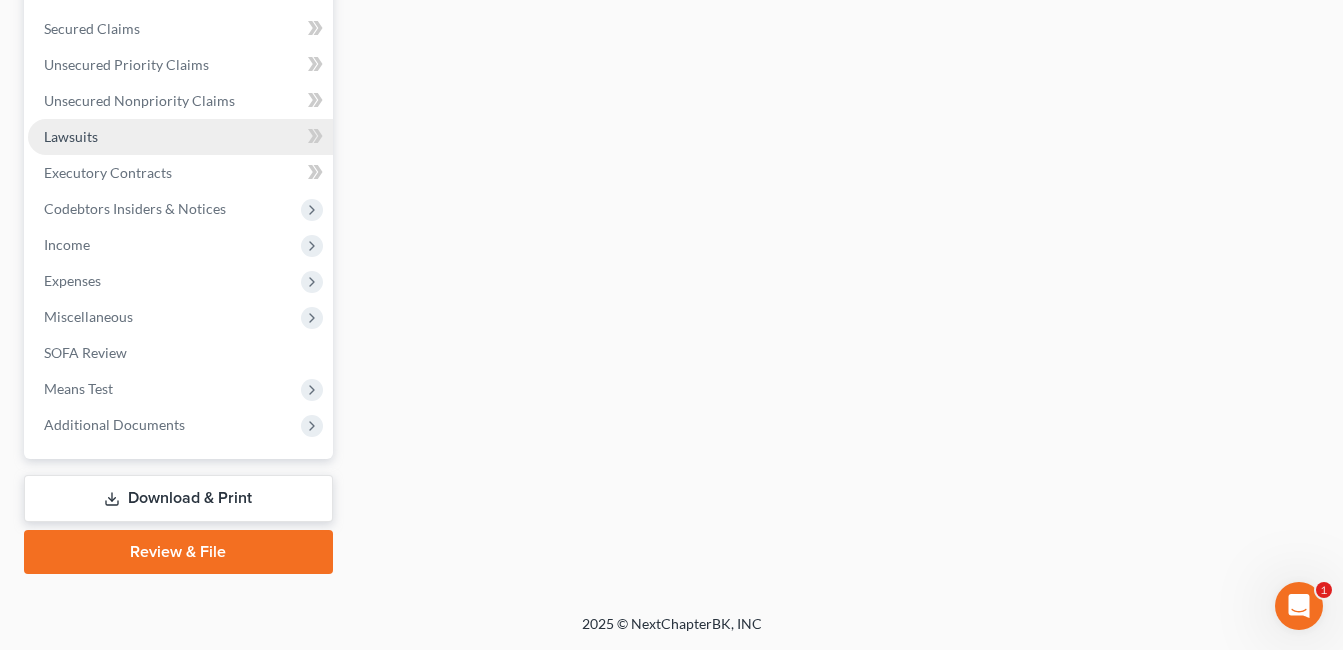 click on "Lawsuits" at bounding box center (180, 137) 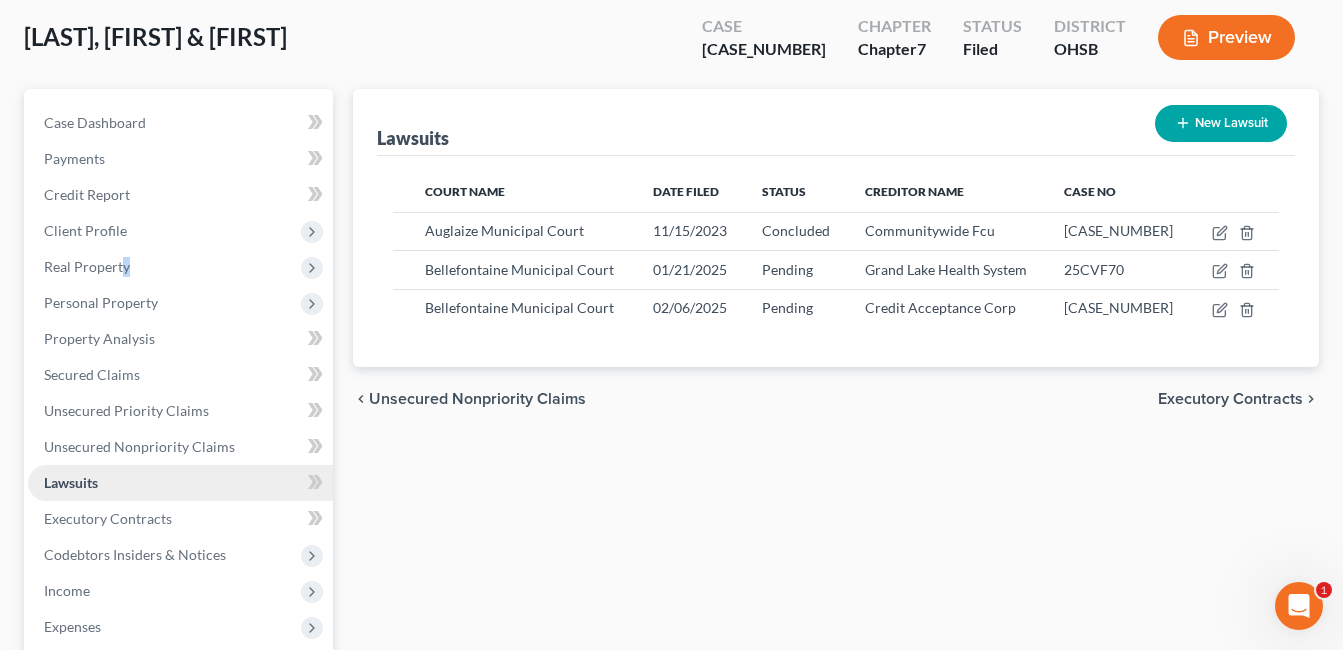 scroll, scrollTop: 0, scrollLeft: 0, axis: both 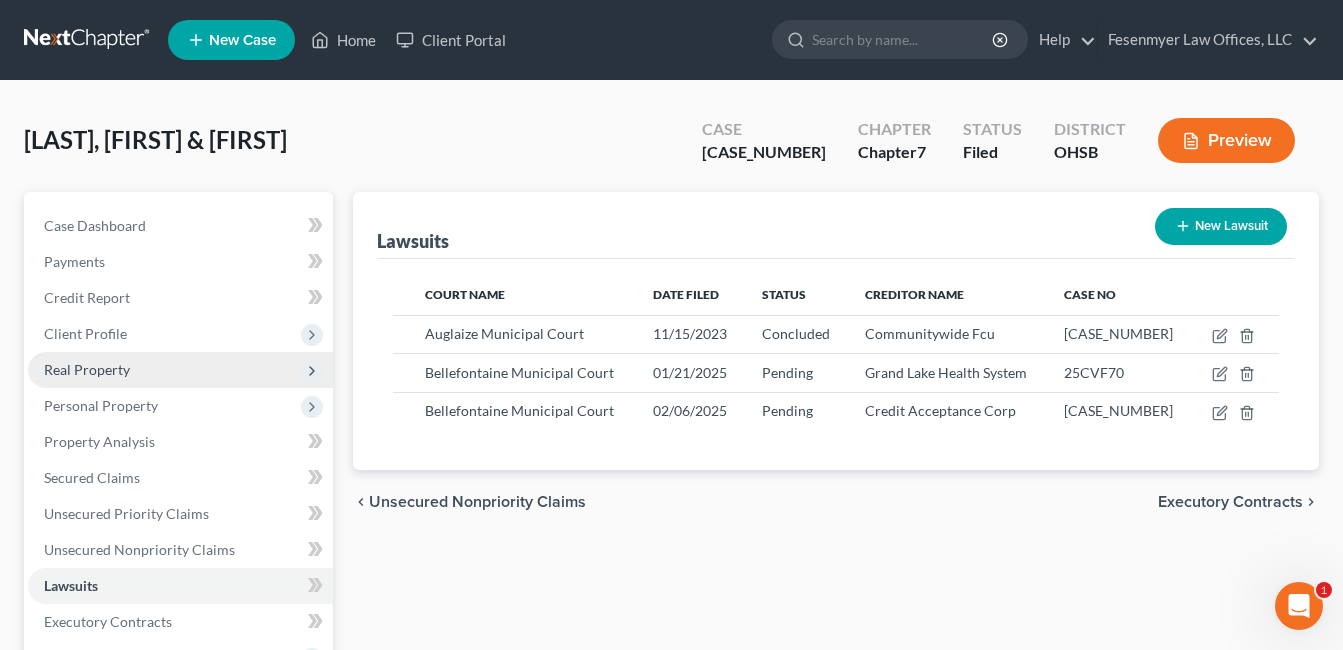 click on "Real Property" at bounding box center (87, 369) 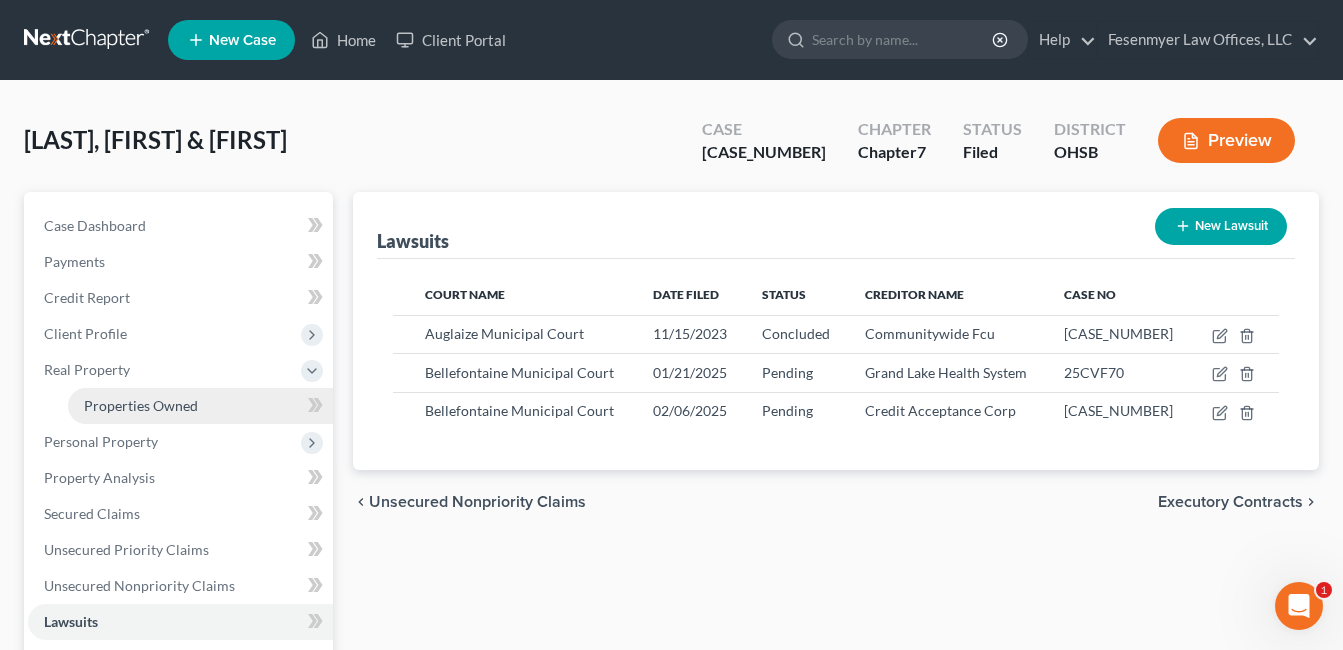 click on "Properties Owned" at bounding box center (141, 405) 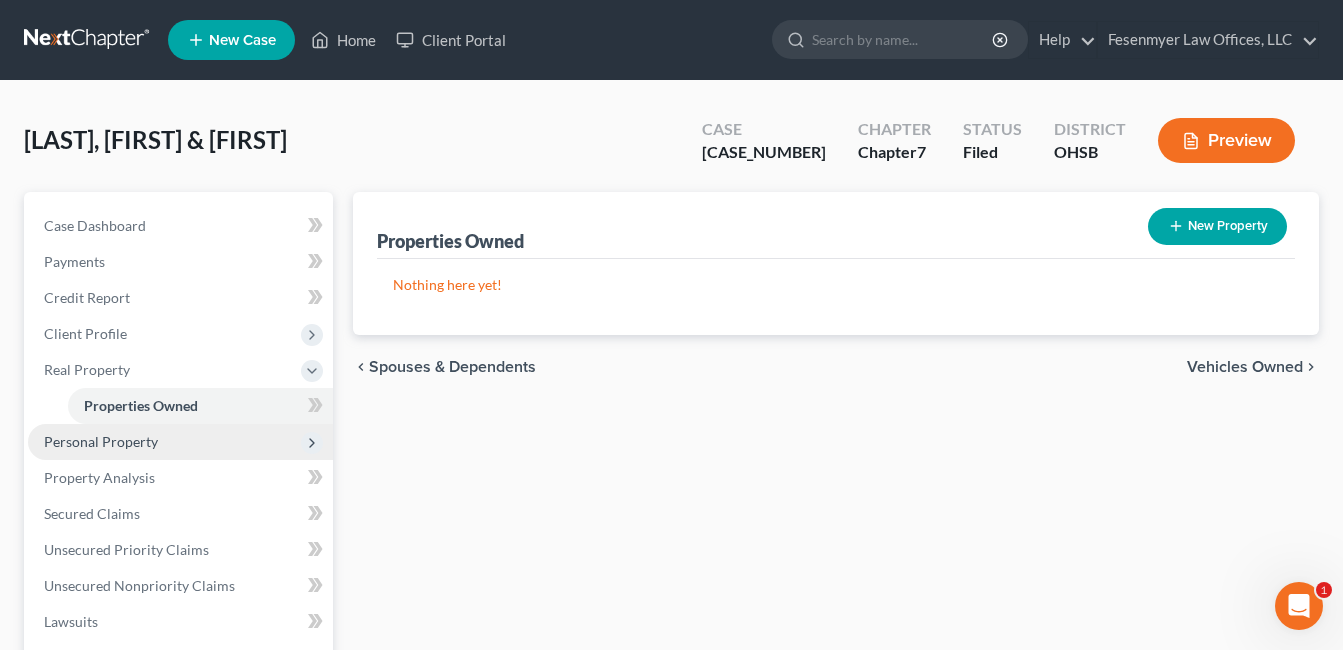 click on "Personal Property" at bounding box center [101, 441] 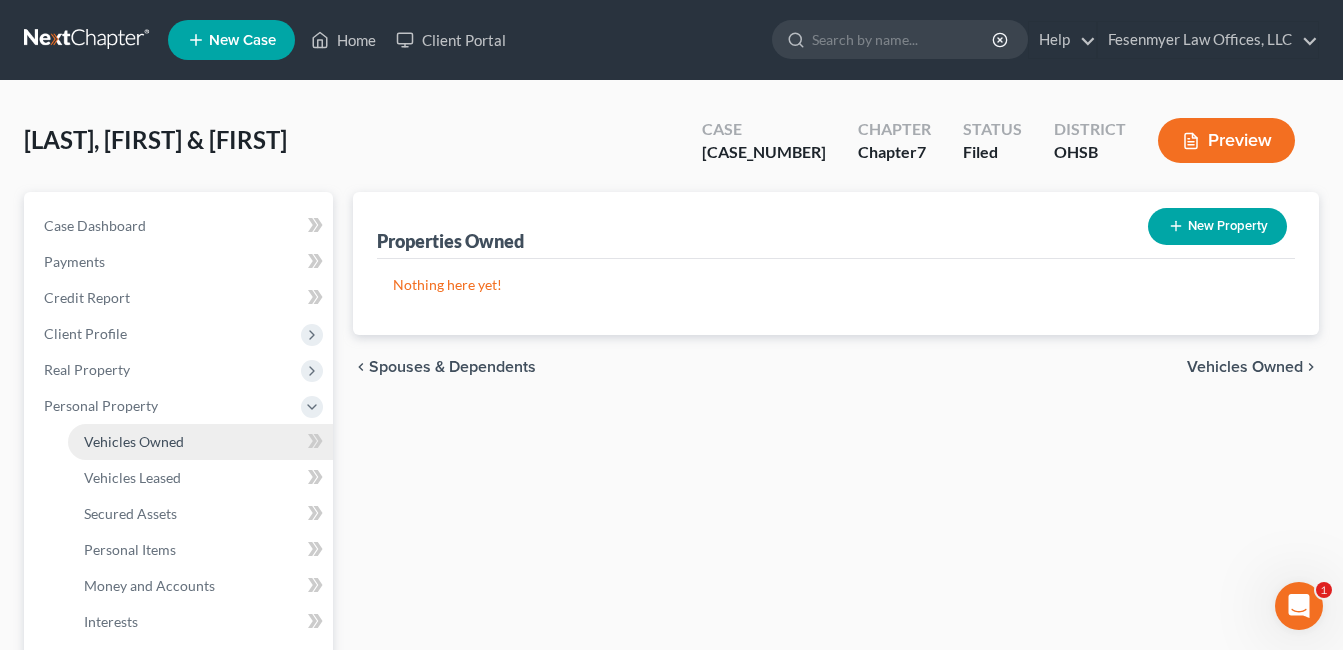 click on "Vehicles Owned" at bounding box center (134, 441) 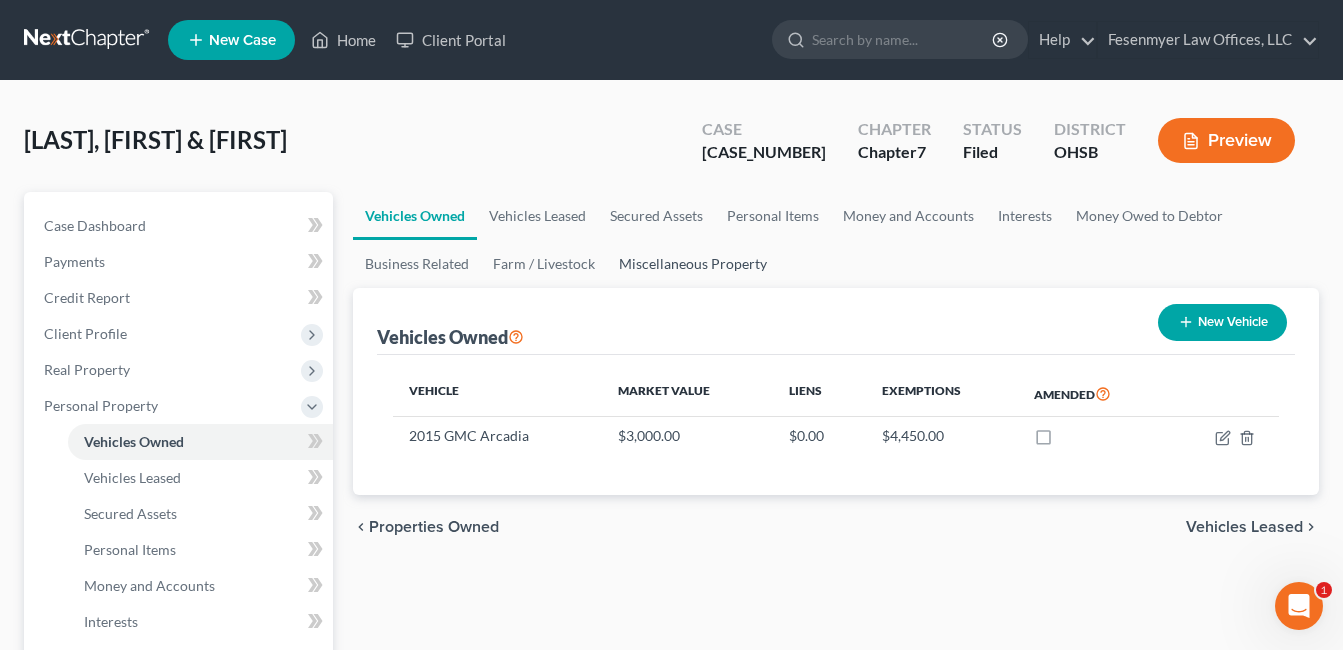 click on "Miscellaneous Property" at bounding box center [693, 264] 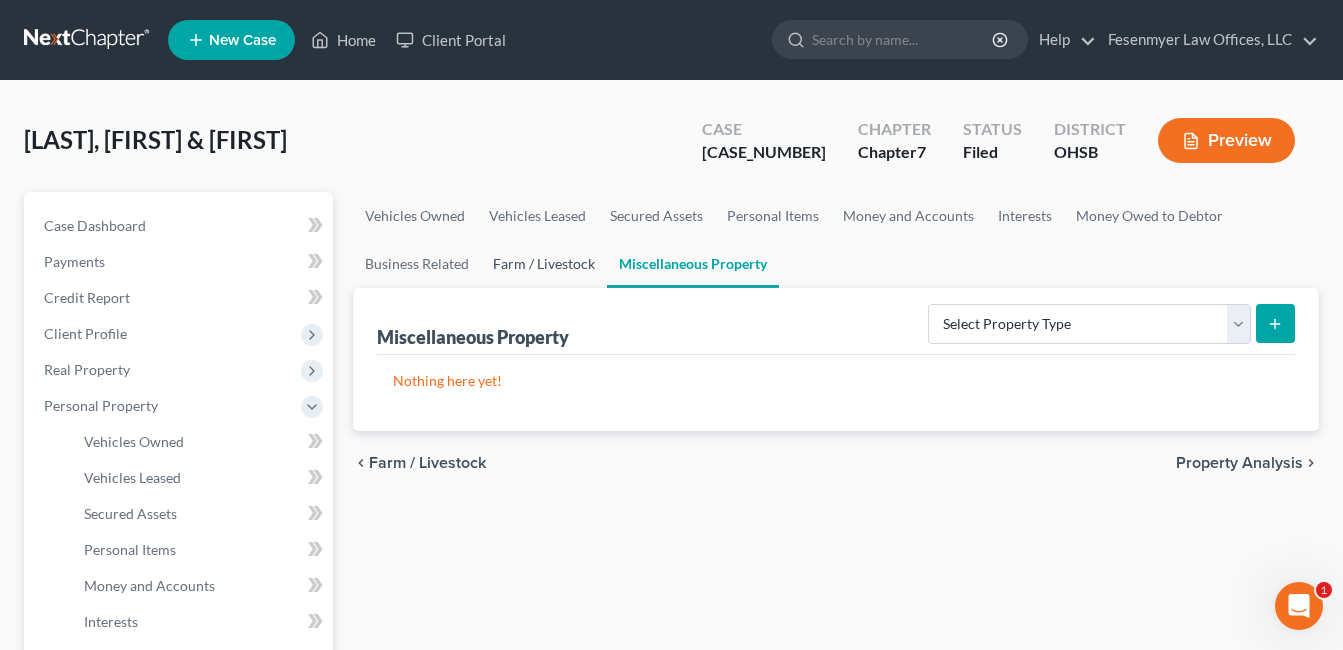 click on "Farm / Livestock" at bounding box center [544, 264] 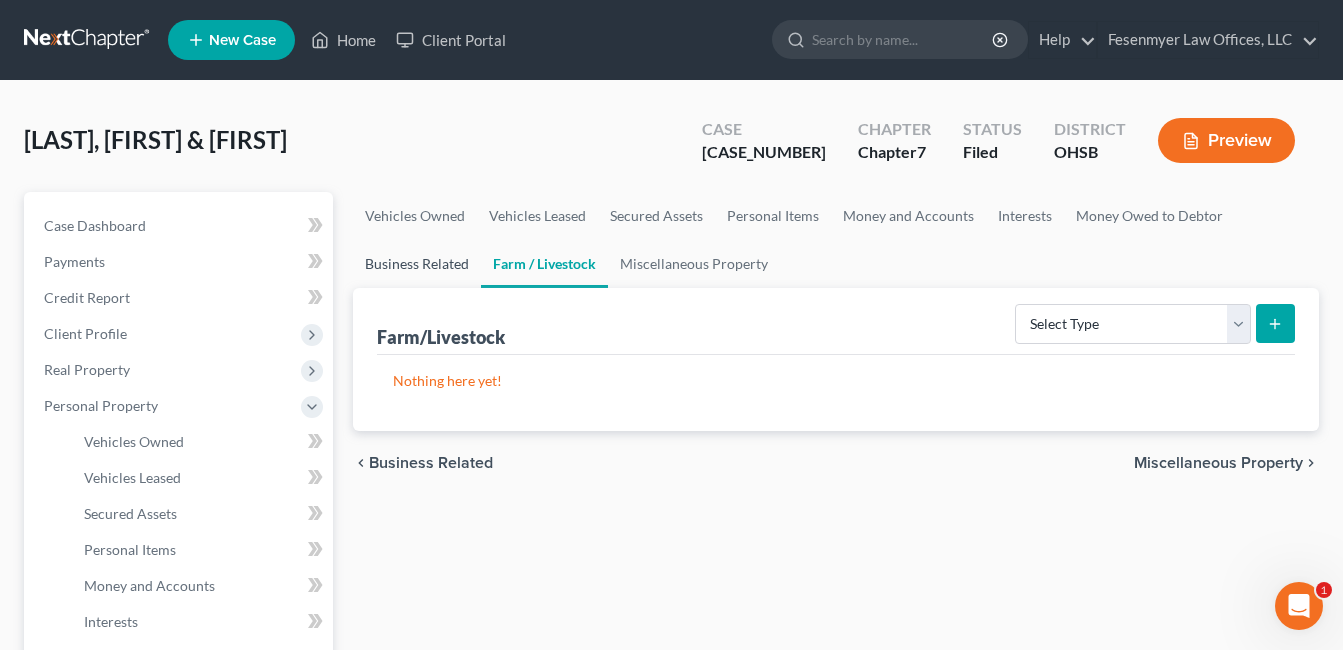 click on "Business Related" at bounding box center [417, 264] 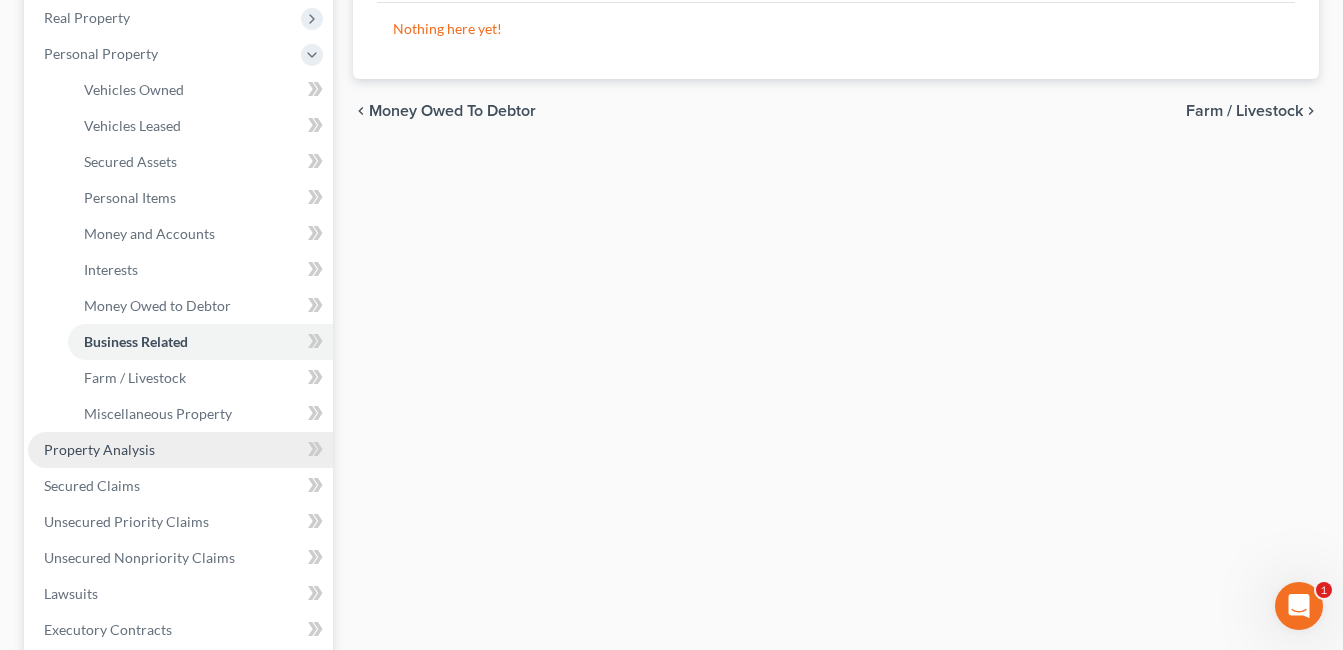scroll, scrollTop: 400, scrollLeft: 0, axis: vertical 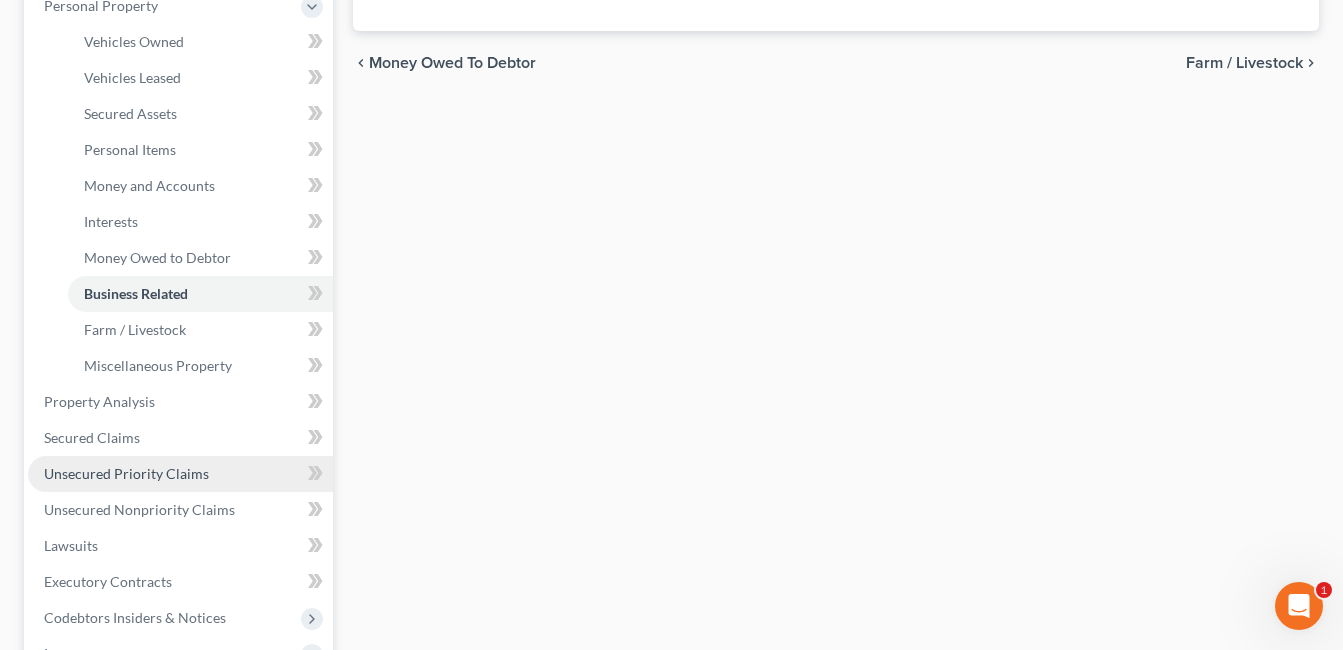 click on "Unsecured Priority Claims" at bounding box center [180, 474] 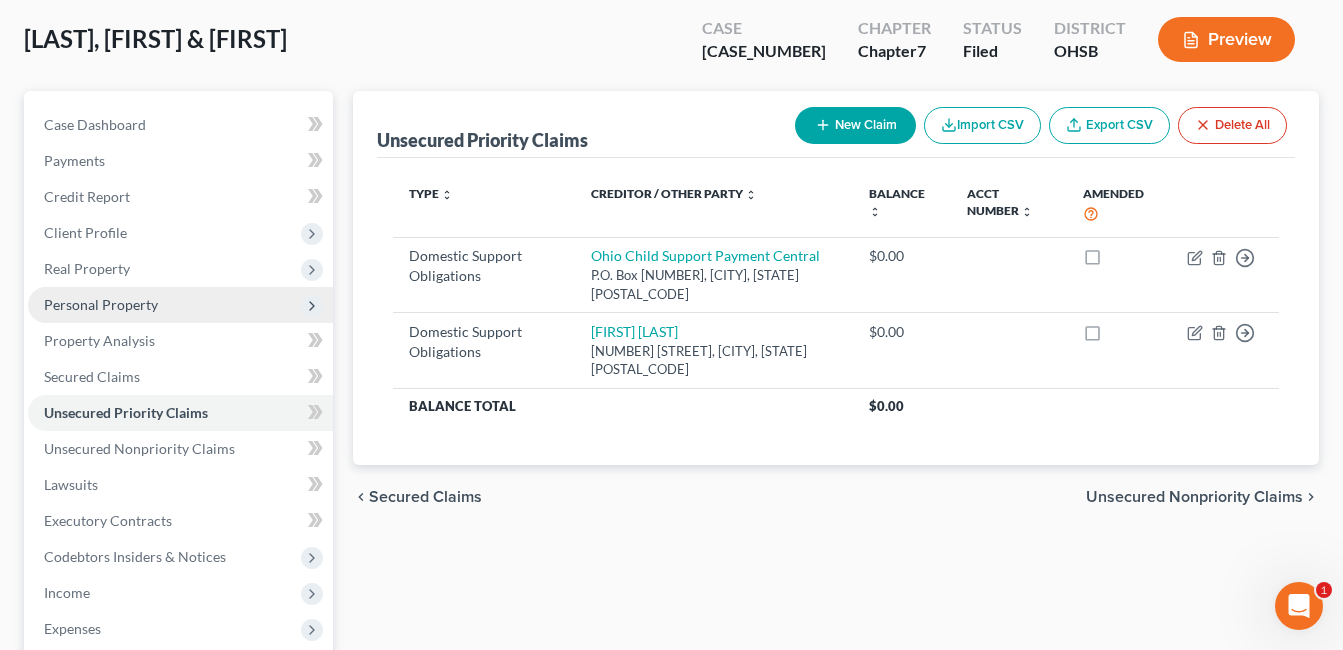 scroll, scrollTop: 300, scrollLeft: 0, axis: vertical 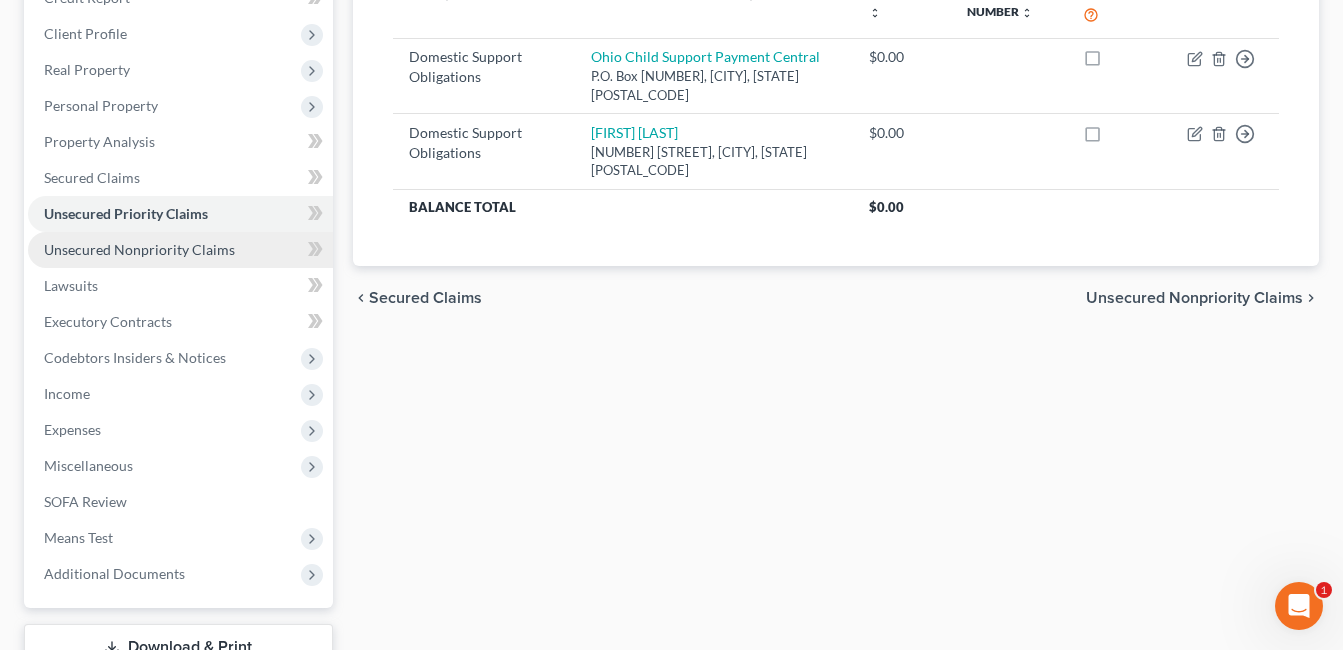 click on "Unsecured Nonpriority Claims" at bounding box center (139, 249) 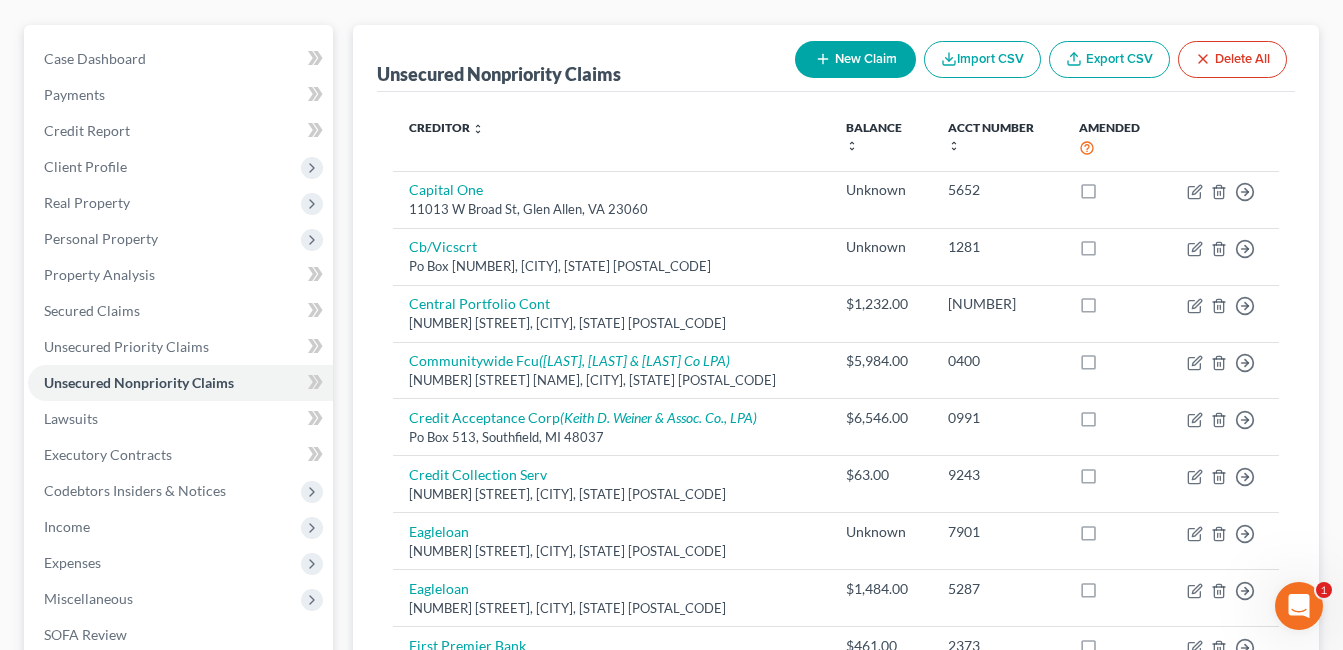 scroll, scrollTop: 156, scrollLeft: 0, axis: vertical 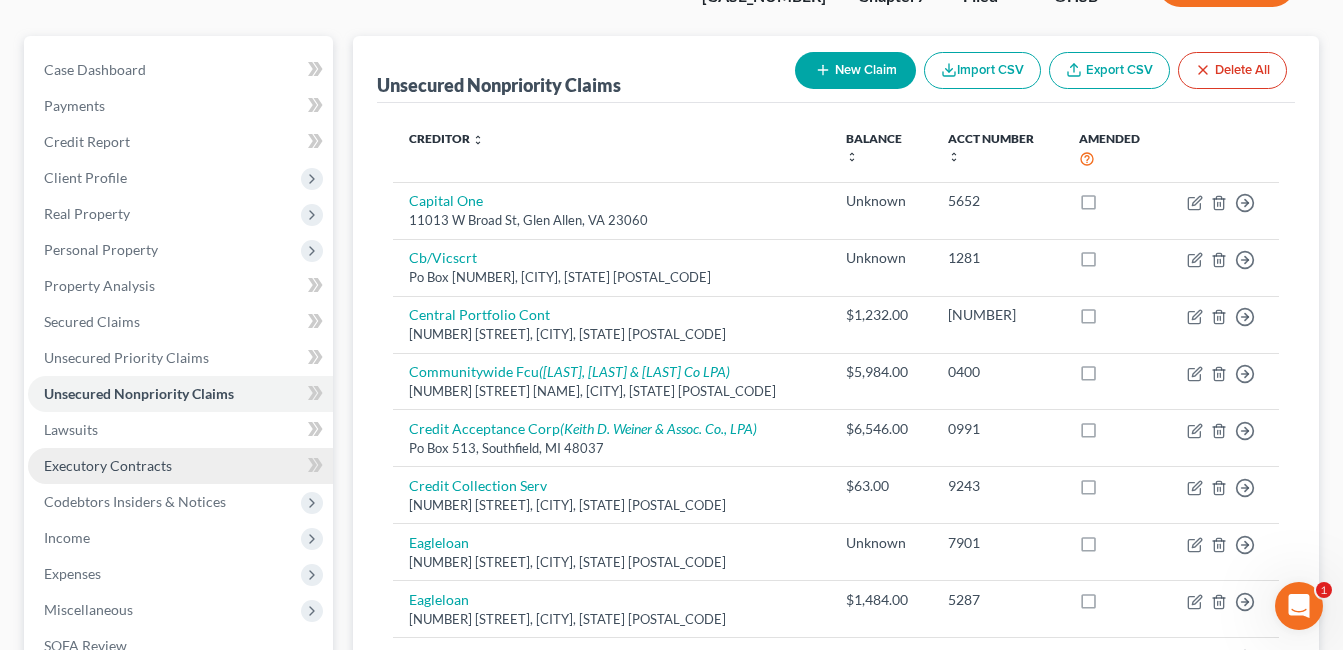 click on "Executory Contracts" at bounding box center (108, 465) 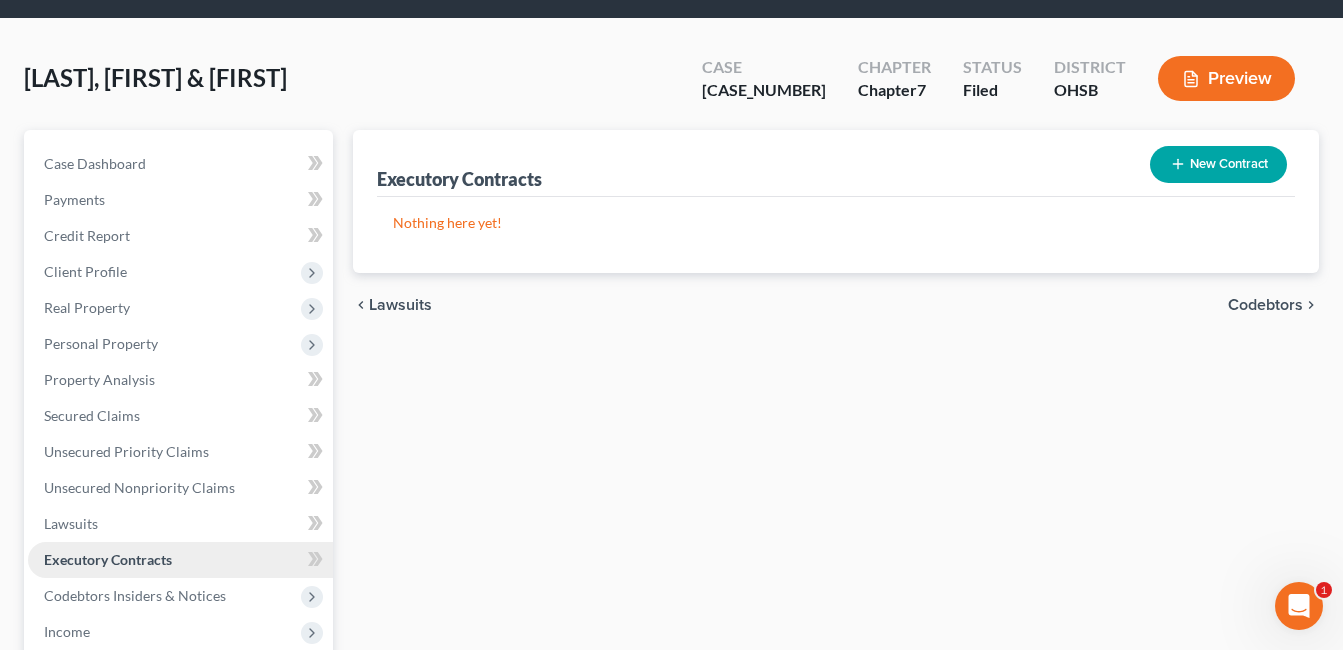 scroll, scrollTop: 0, scrollLeft: 0, axis: both 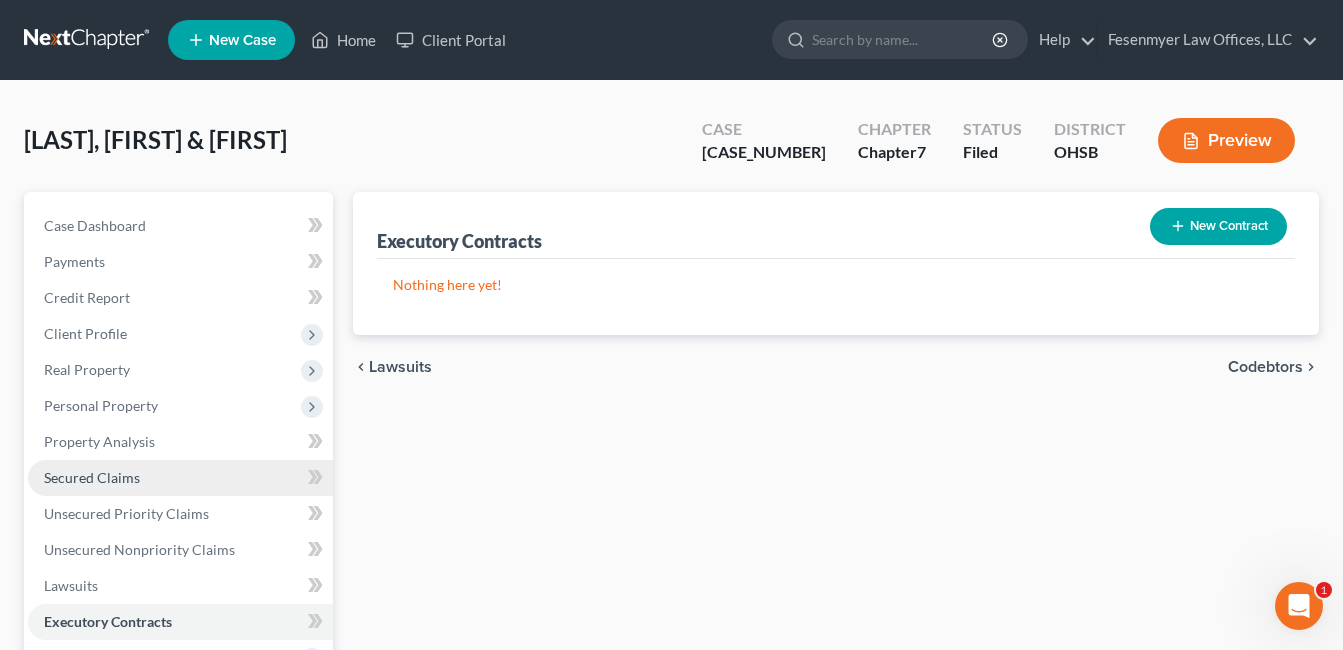 click on "Secured Claims" at bounding box center (180, 478) 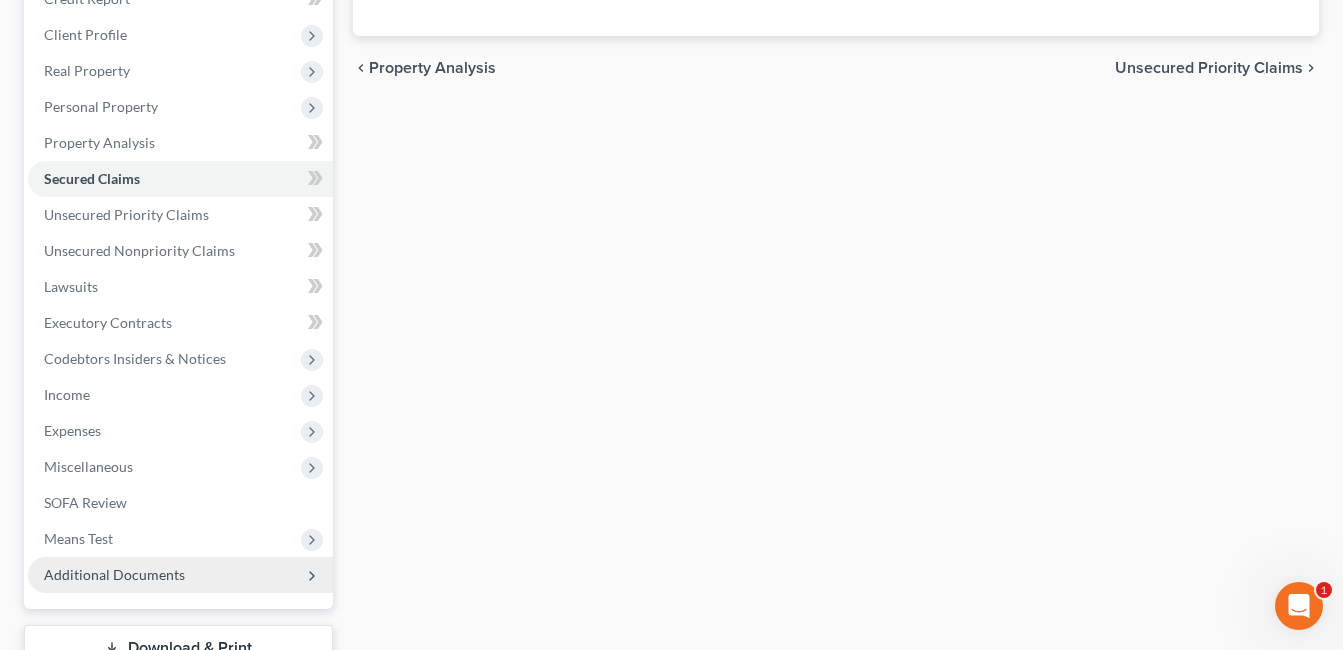 scroll, scrollTop: 449, scrollLeft: 0, axis: vertical 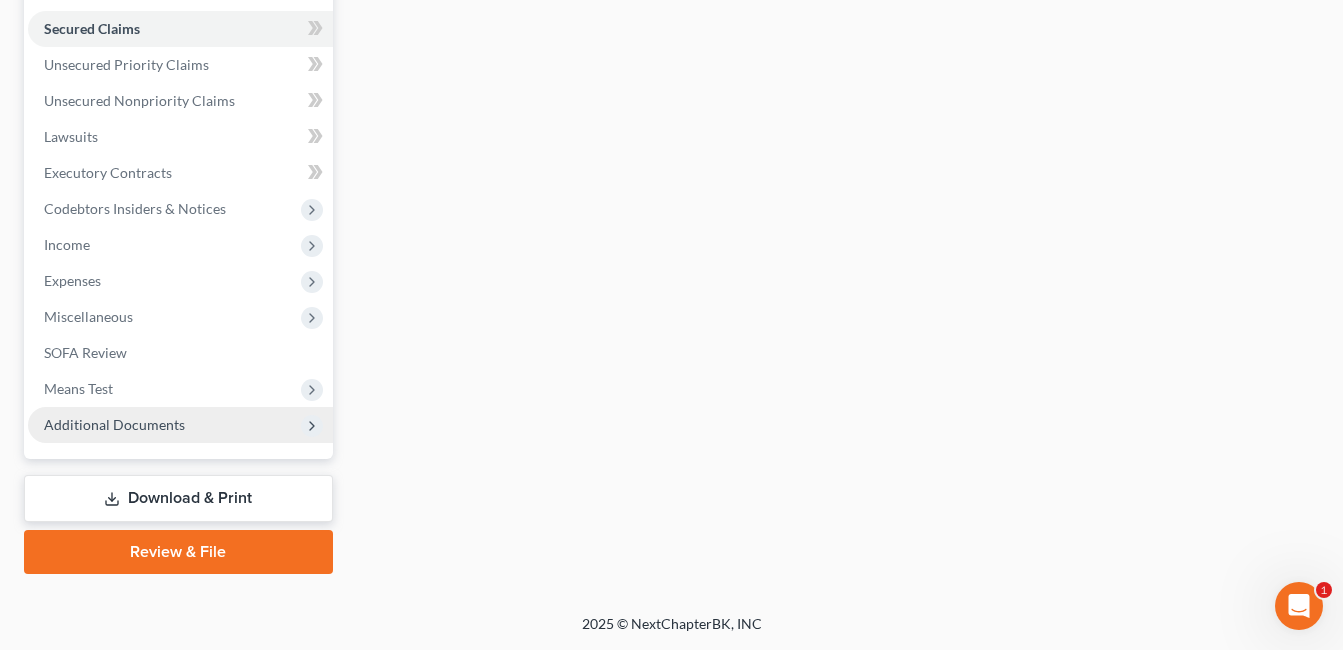 click on "Additional Documents" at bounding box center (114, 424) 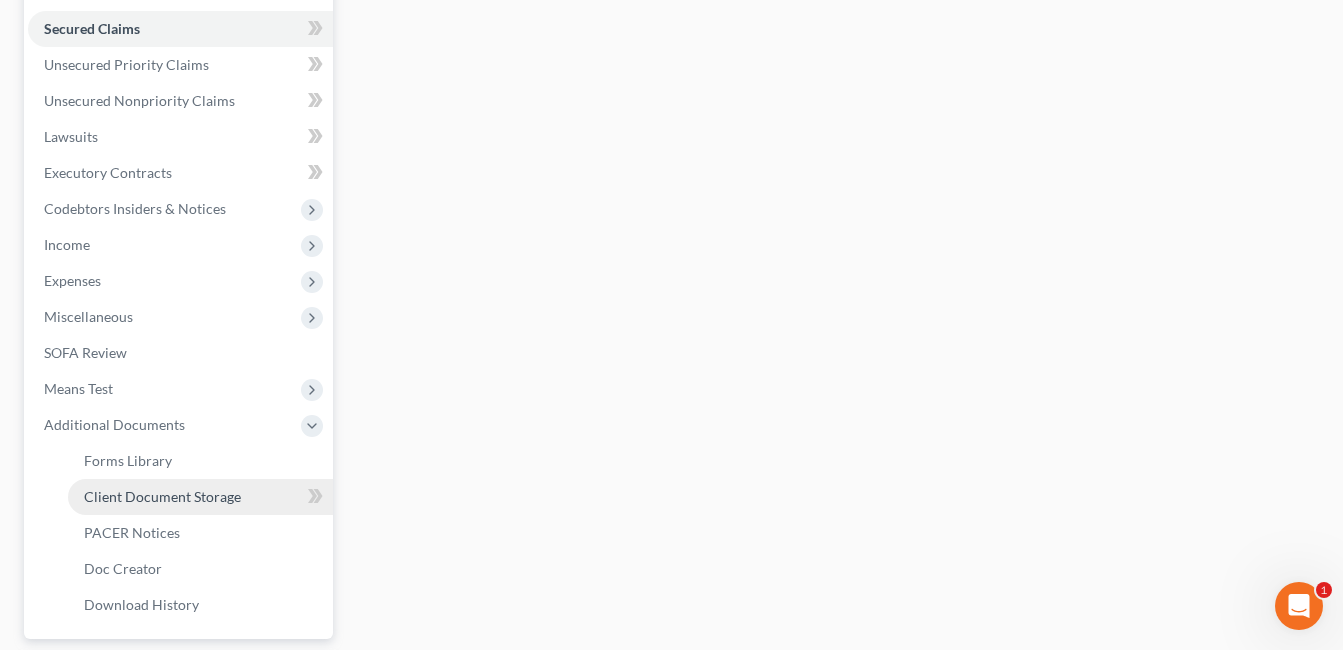 click on "Client Document Storage" at bounding box center [162, 496] 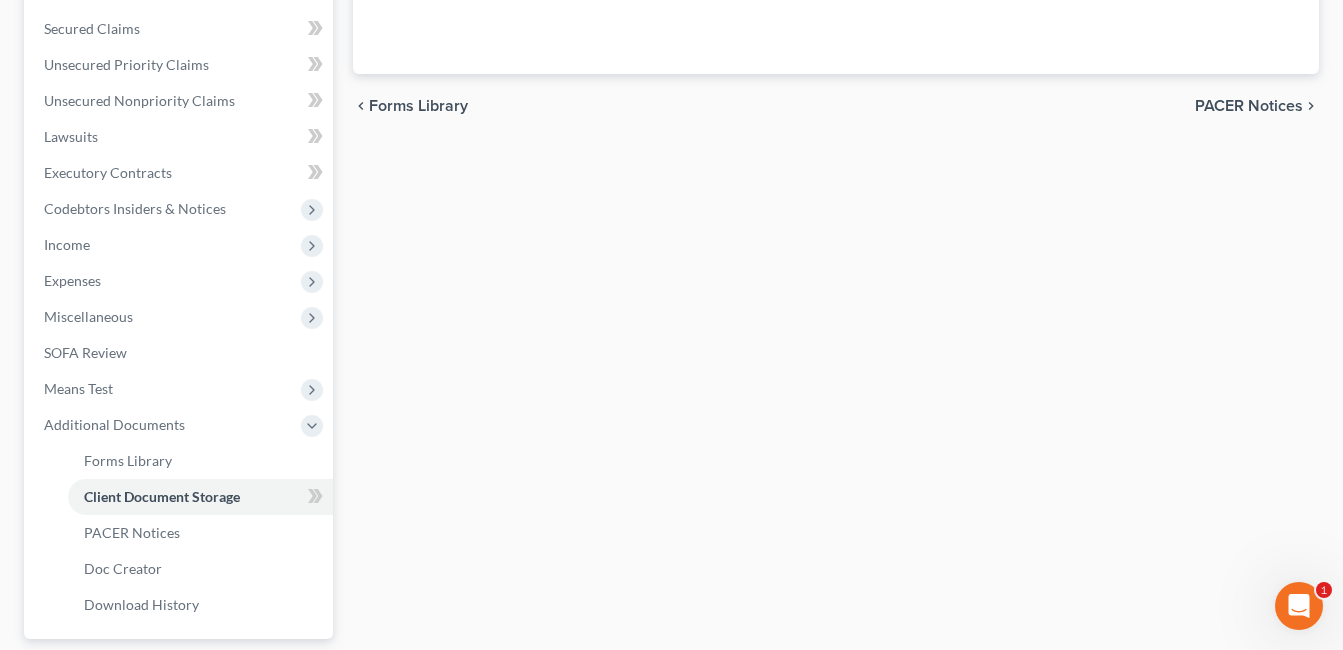 scroll, scrollTop: 447, scrollLeft: 0, axis: vertical 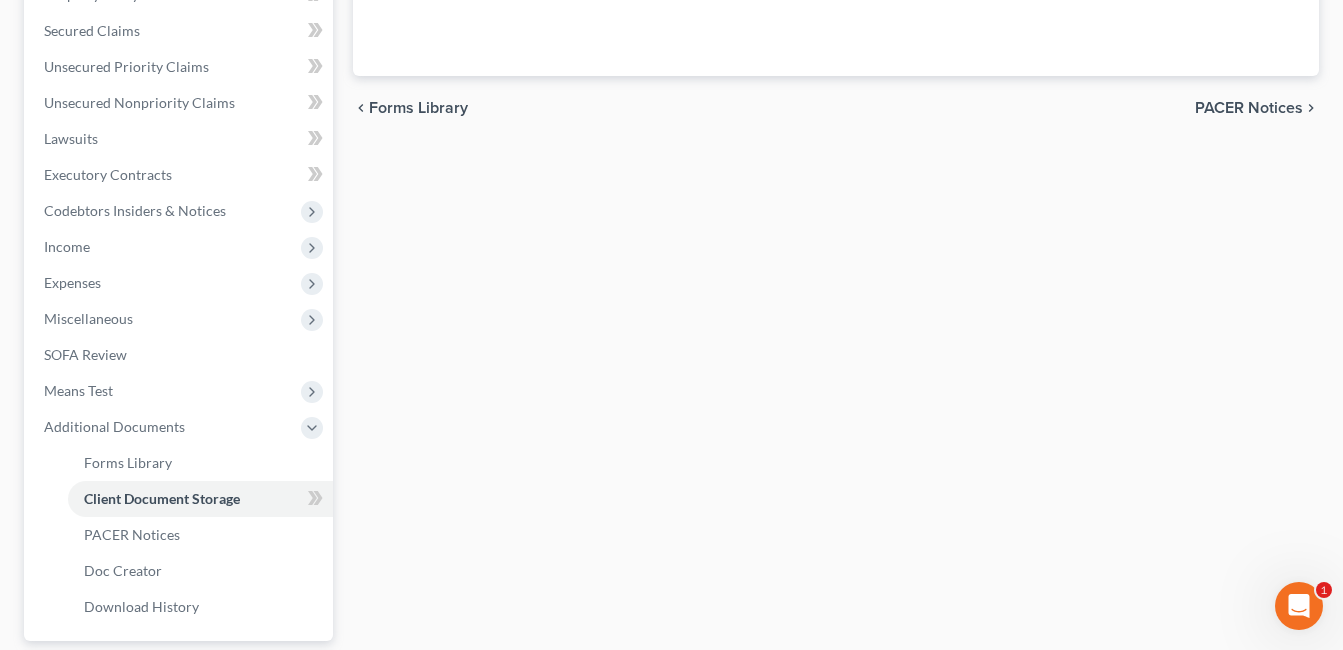 select on "37" 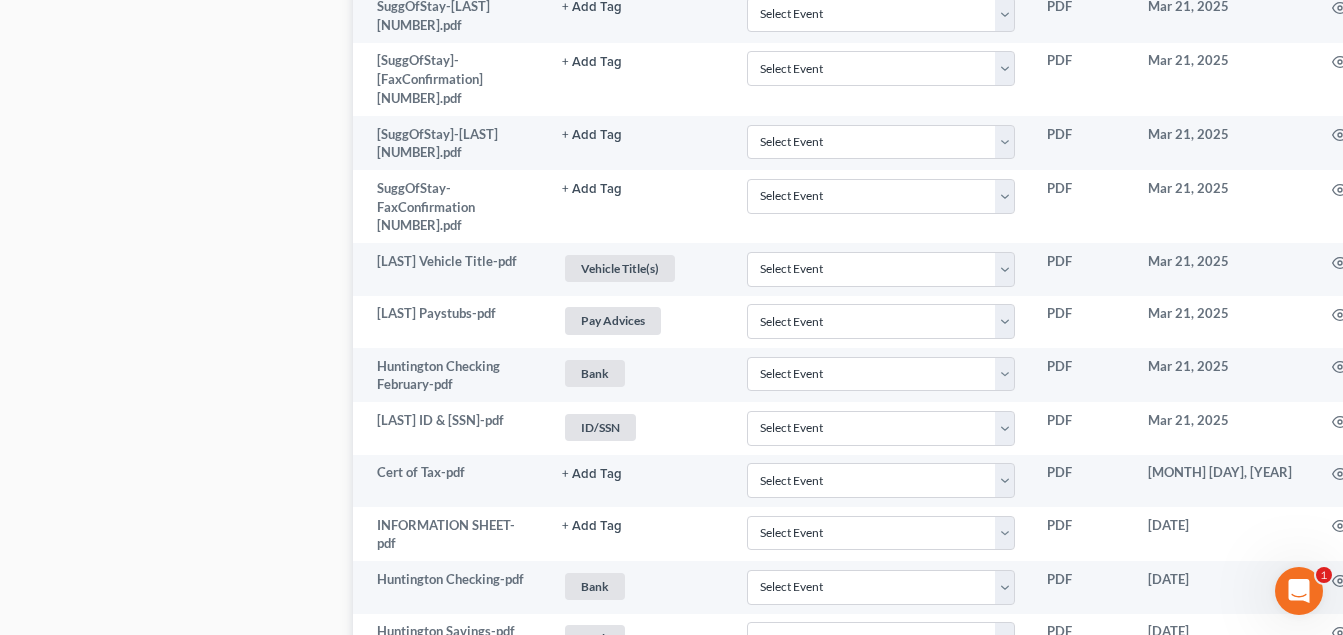 scroll, scrollTop: 1600, scrollLeft: 0, axis: vertical 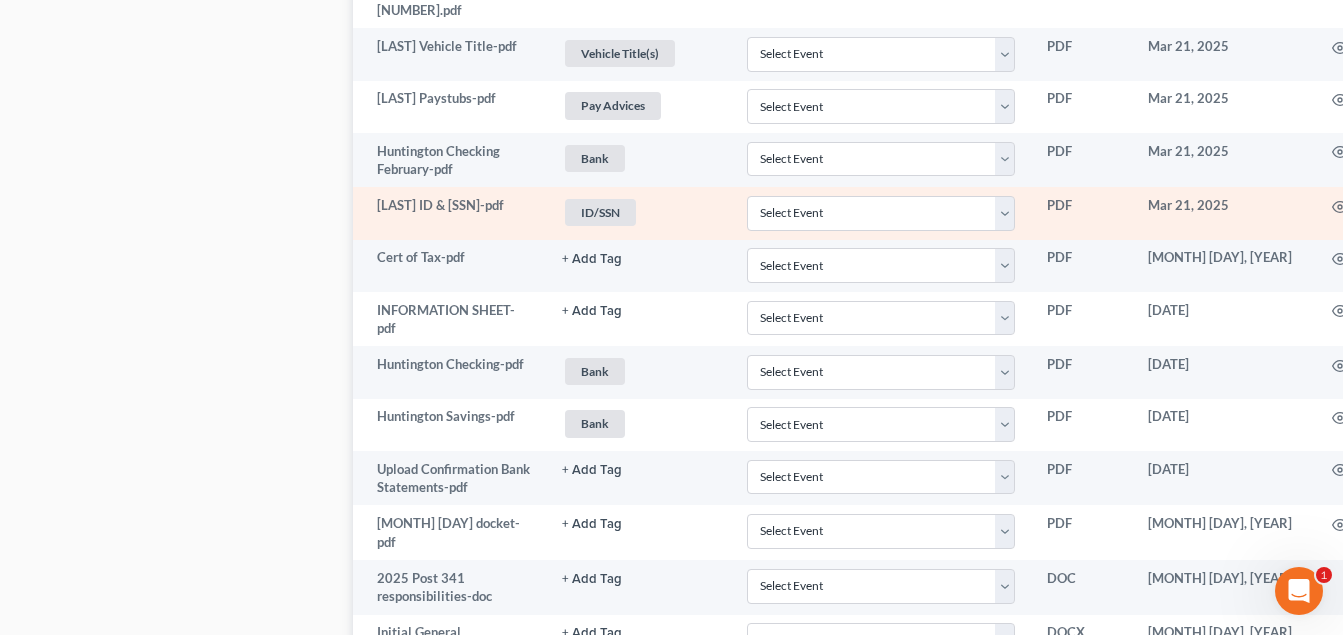 click 